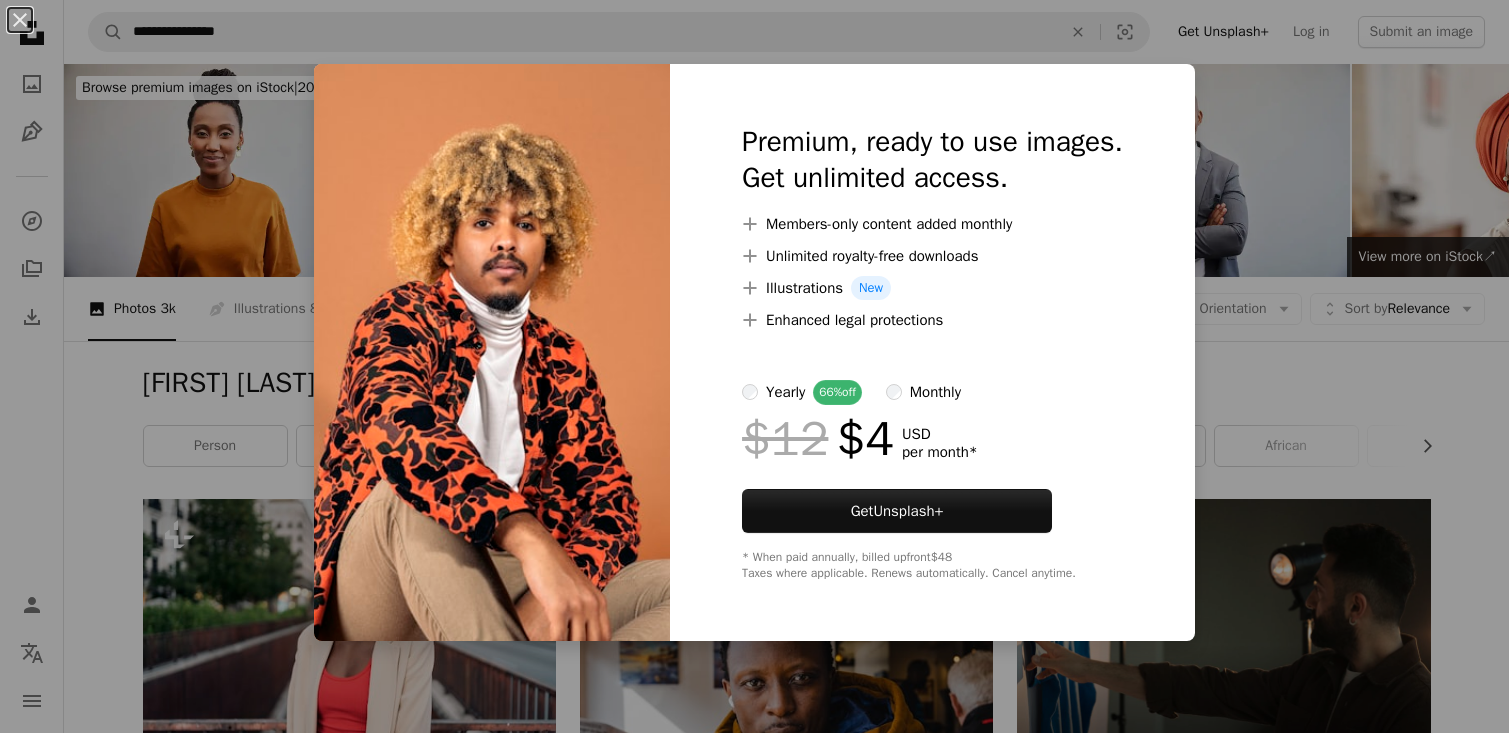 scroll, scrollTop: 8000, scrollLeft: 0, axis: vertical 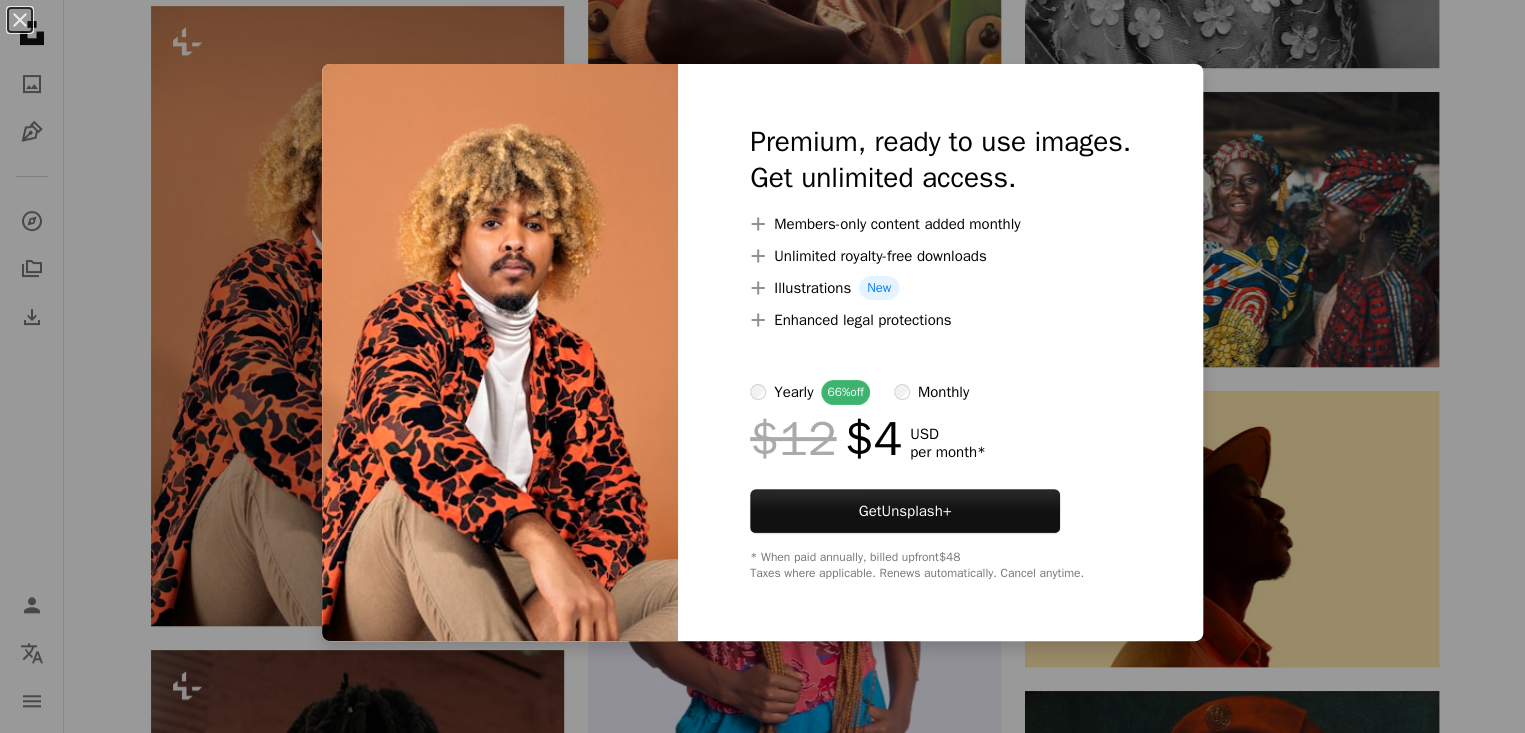 click on "An X shape Premium, ready to use images. Get unlimited access. A plus sign Members-only content added monthly A plus sign Unlimited royalty-free downloads A plus sign Illustrations  New A plus sign Enhanced legal protections yearly 66%  off monthly $12   $4 USD per month * Get  Unsplash+ * When paid annually, billed upfront  $48 Taxes where applicable. Renews automatically. Cancel anytime." at bounding box center [762, 366] 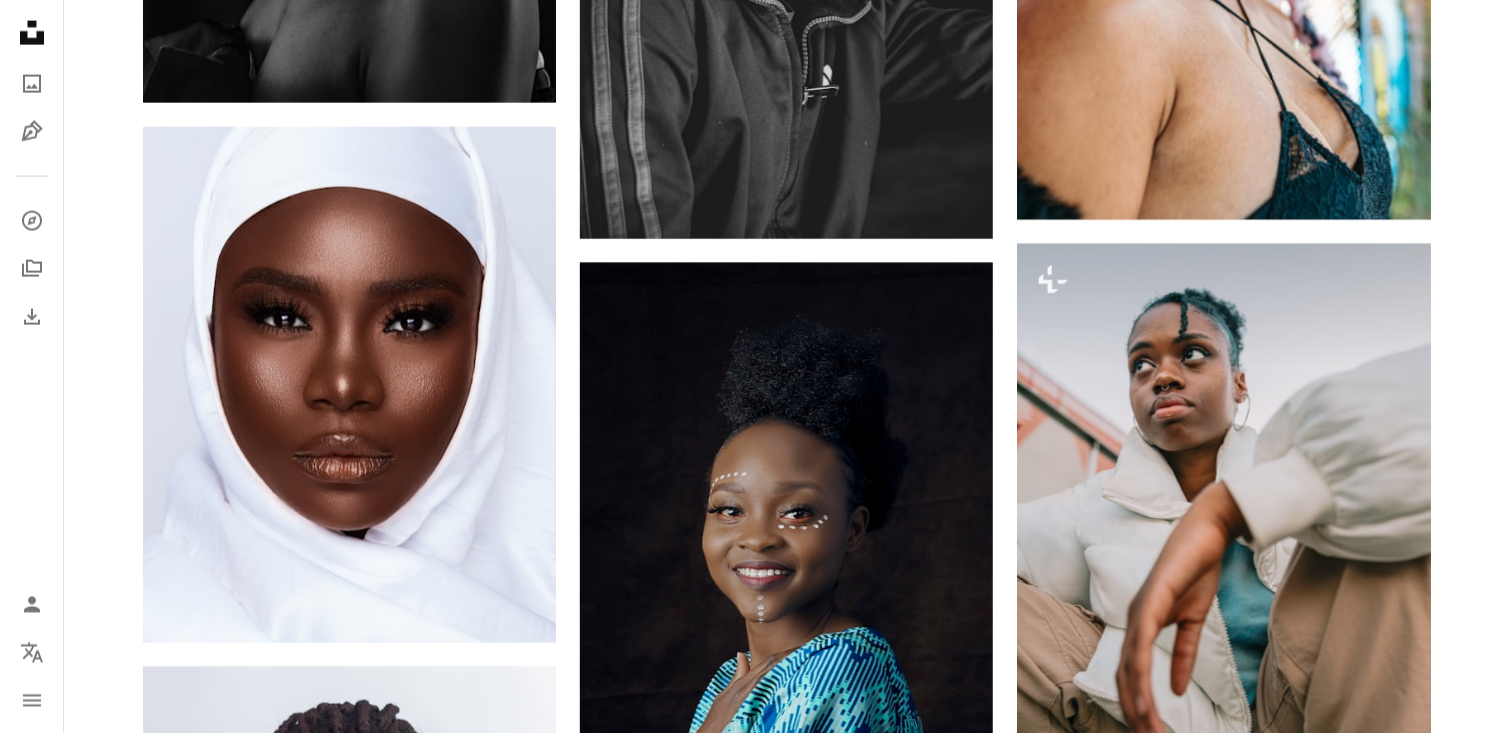 scroll, scrollTop: 9800, scrollLeft: 0, axis: vertical 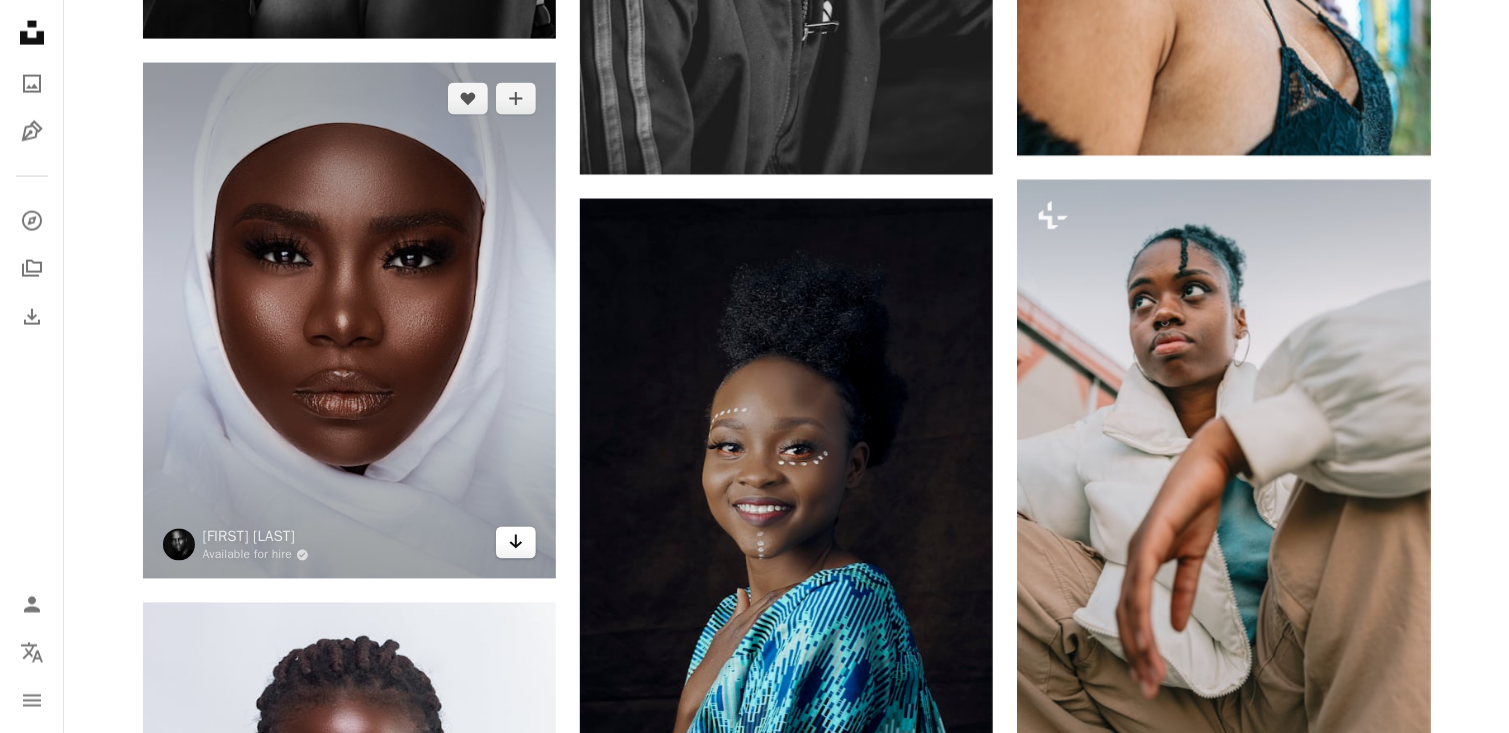 click on "Arrow pointing down" 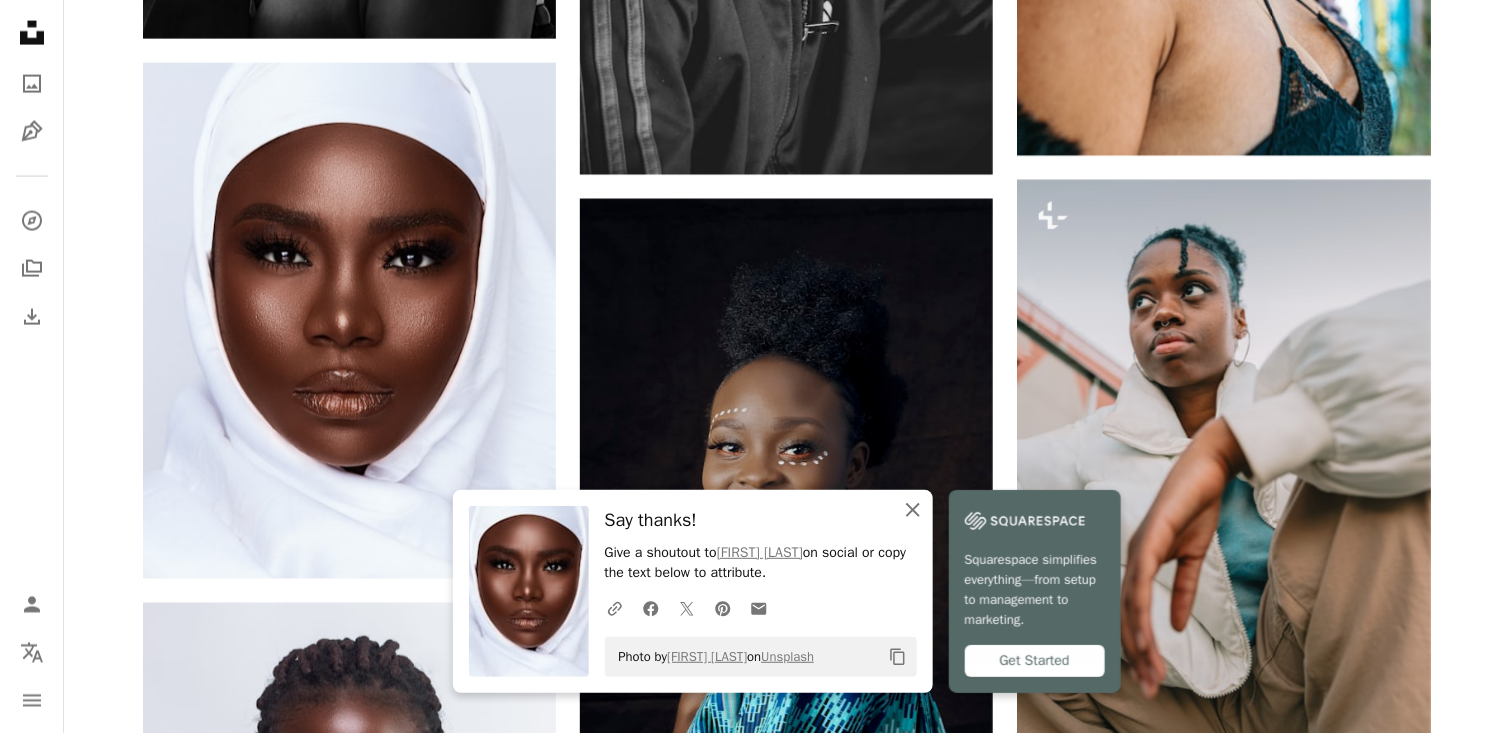 click 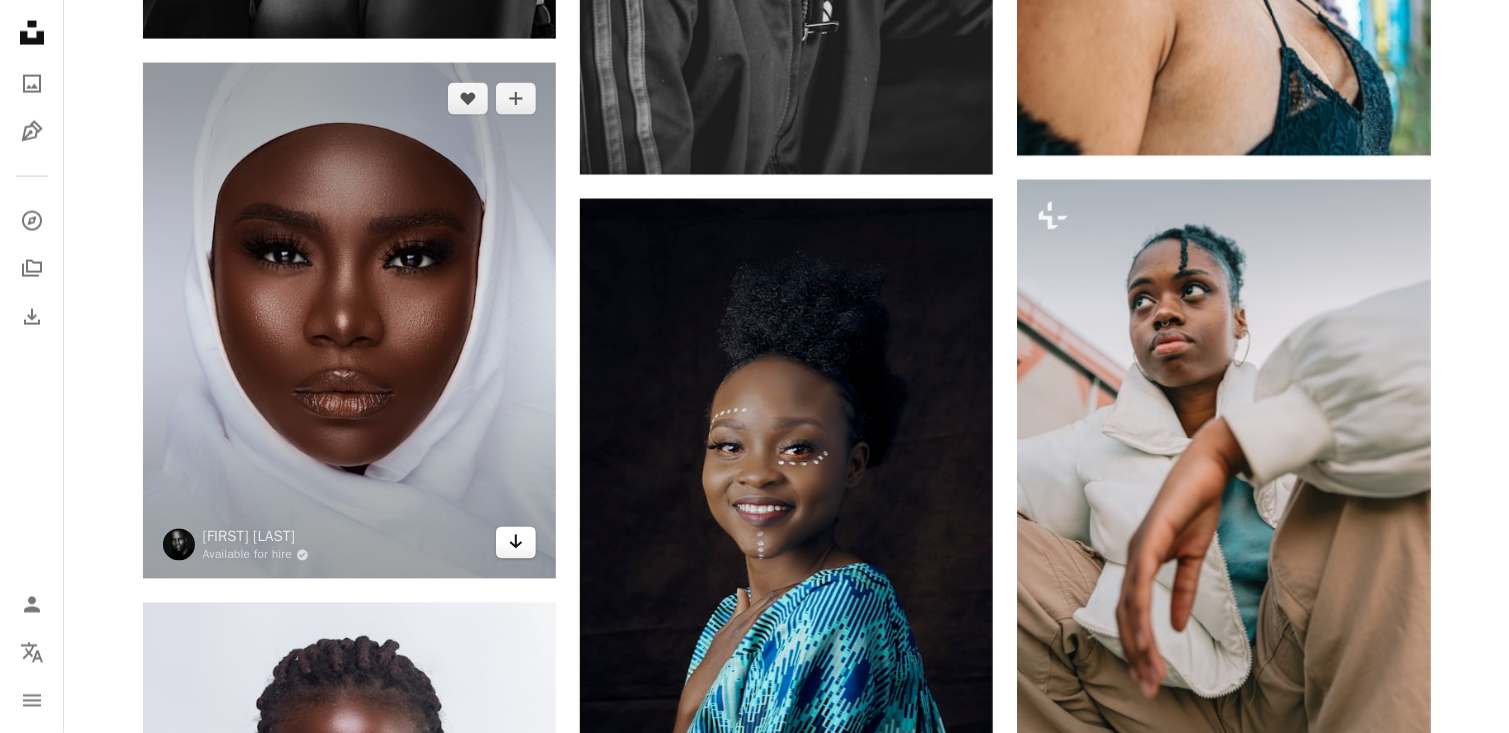 click on "Arrow pointing down" at bounding box center (516, 543) 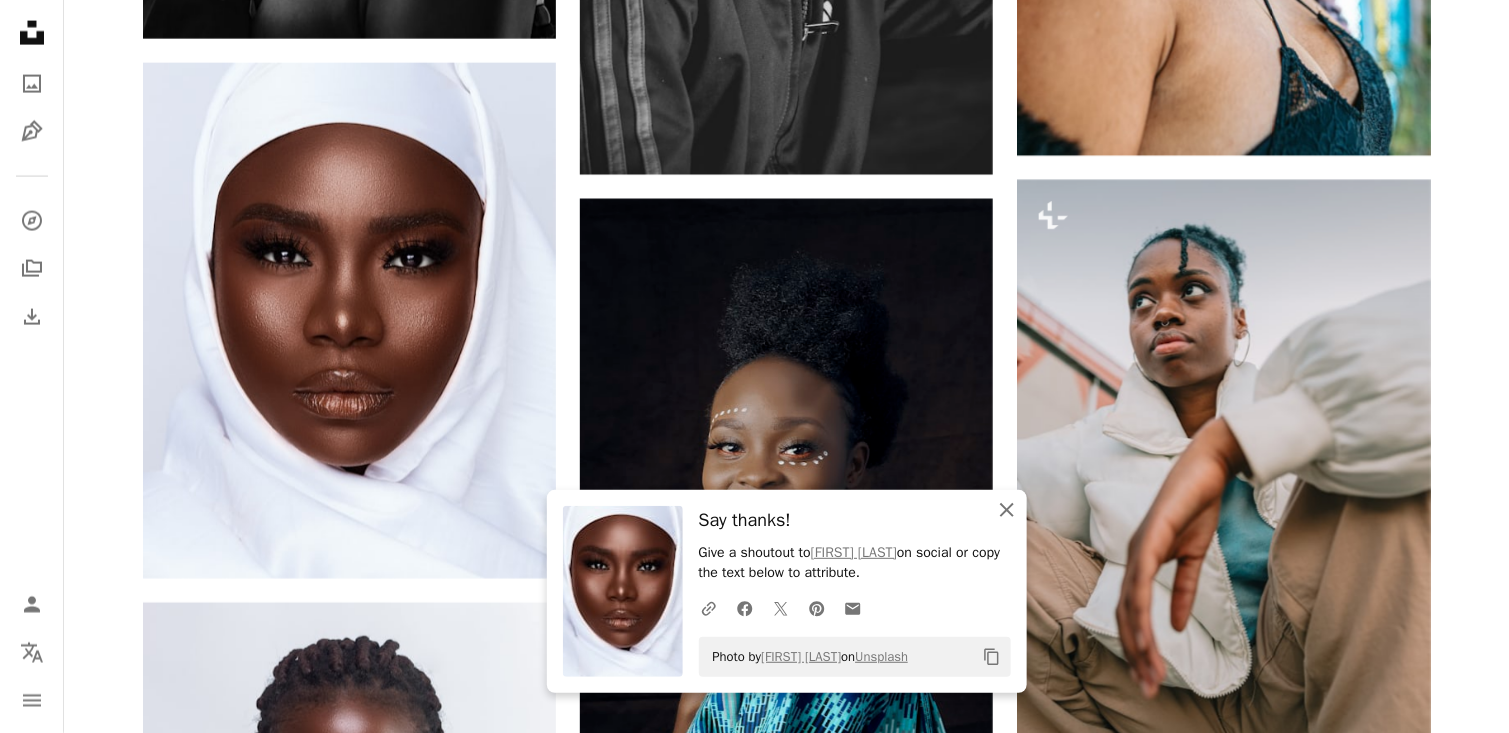 click on "An X shape" 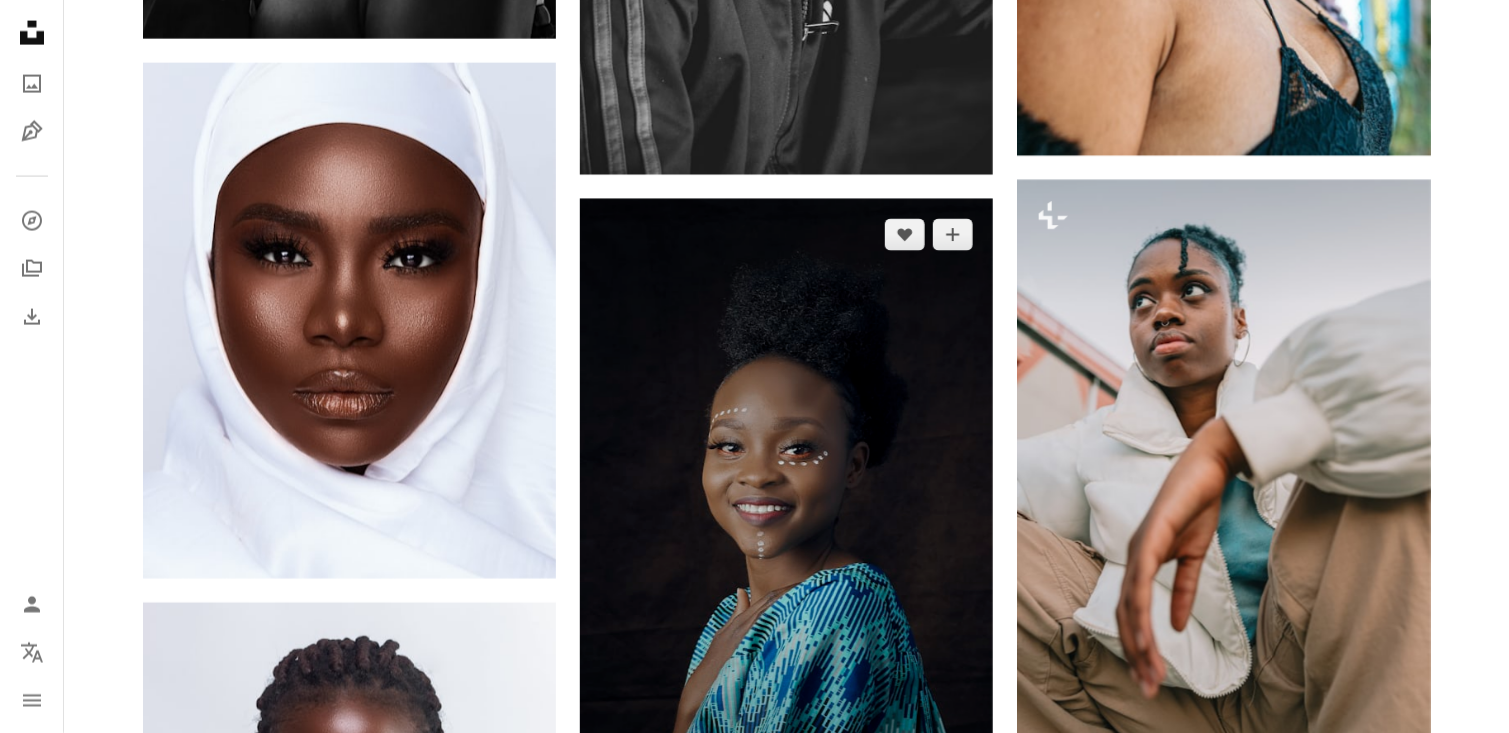 scroll, scrollTop: 10100, scrollLeft: 0, axis: vertical 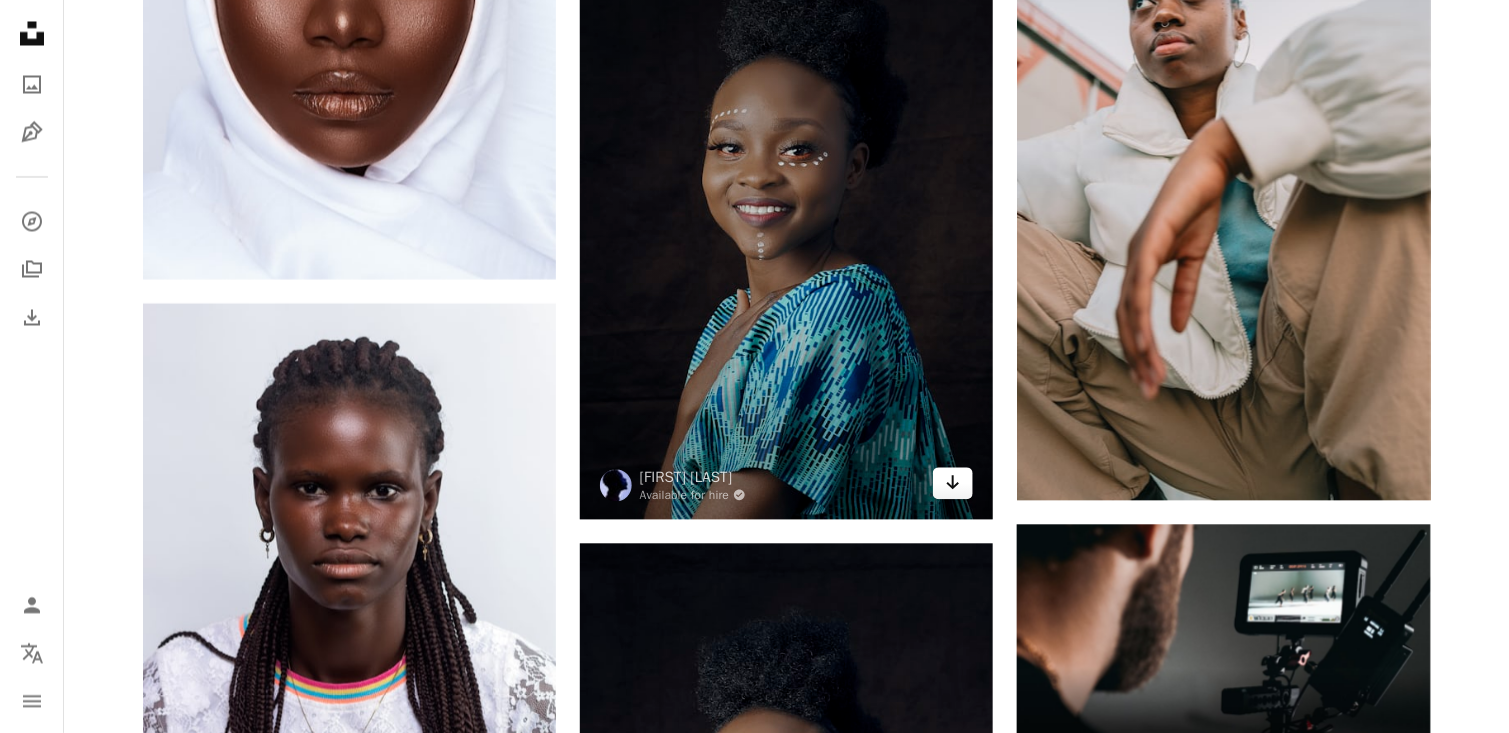 click on "Arrow pointing down" 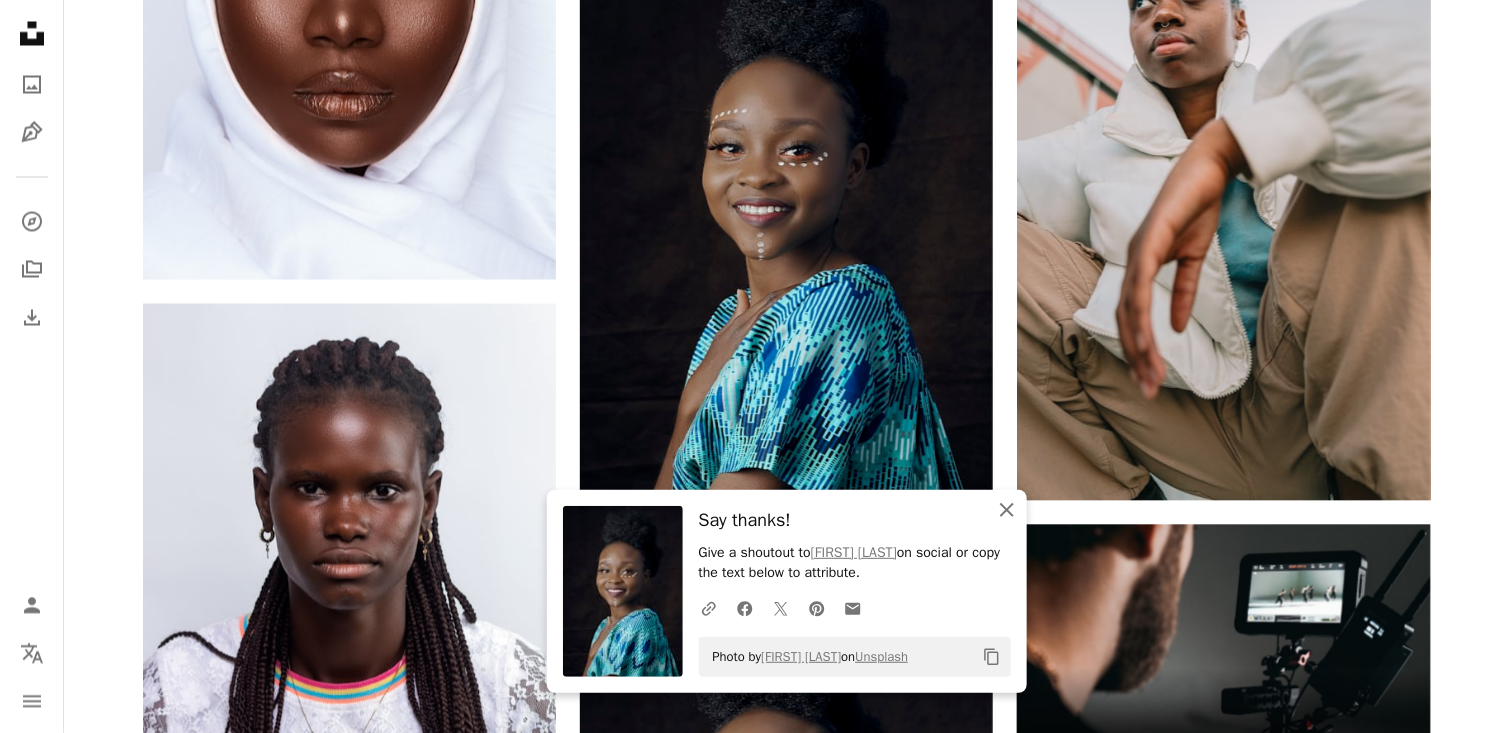 drag, startPoint x: 998, startPoint y: 512, endPoint x: 982, endPoint y: 486, distance: 30.528675 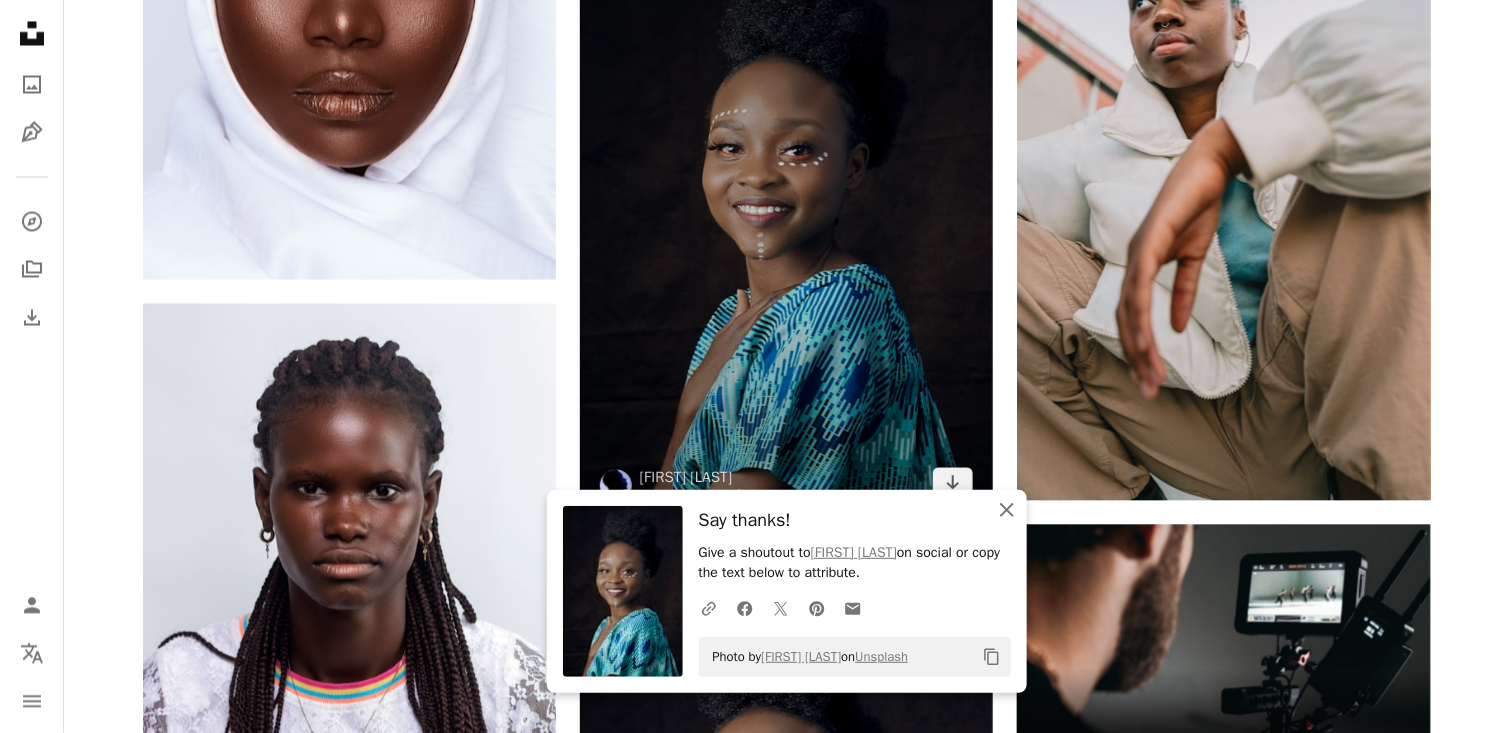click on "An X shape" 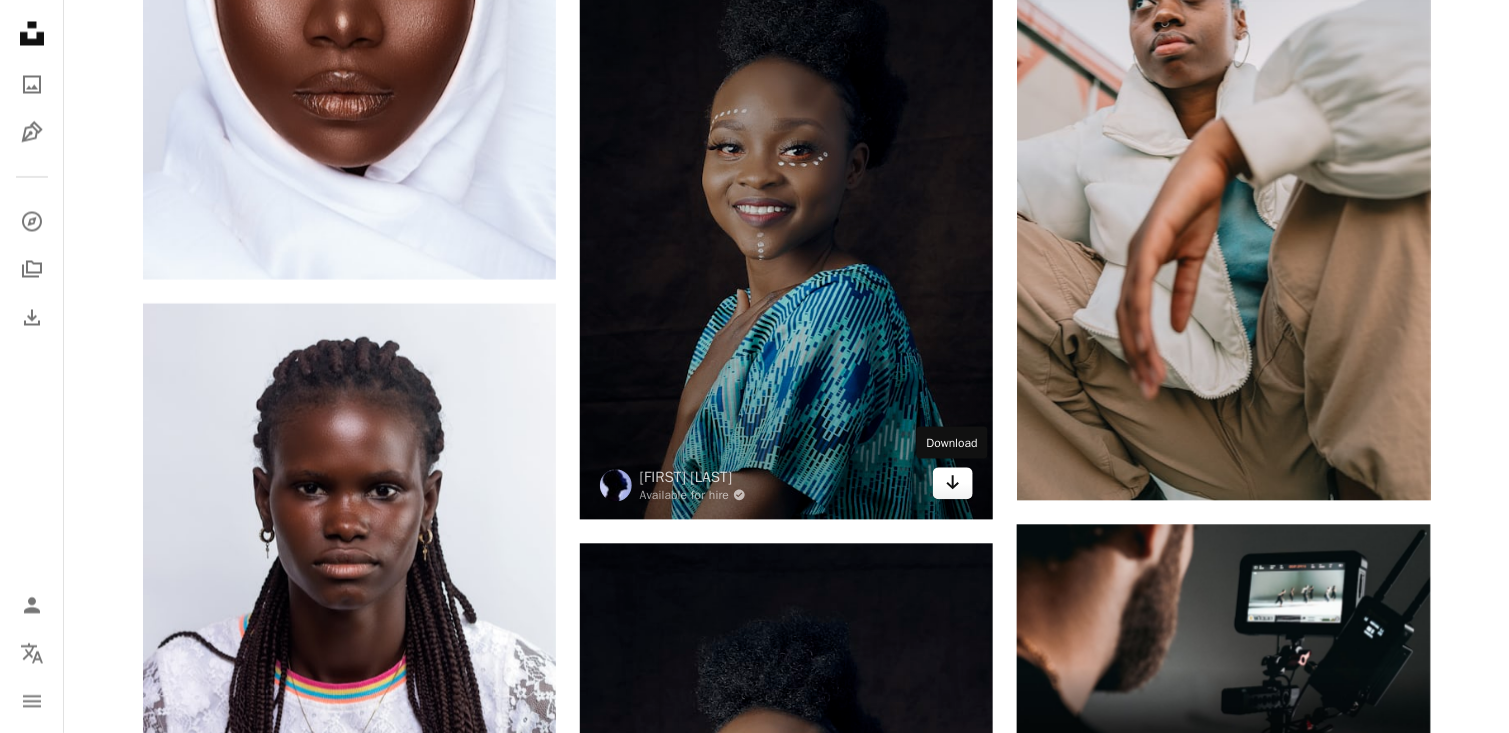 click on "Arrow pointing down" at bounding box center [953, 483] 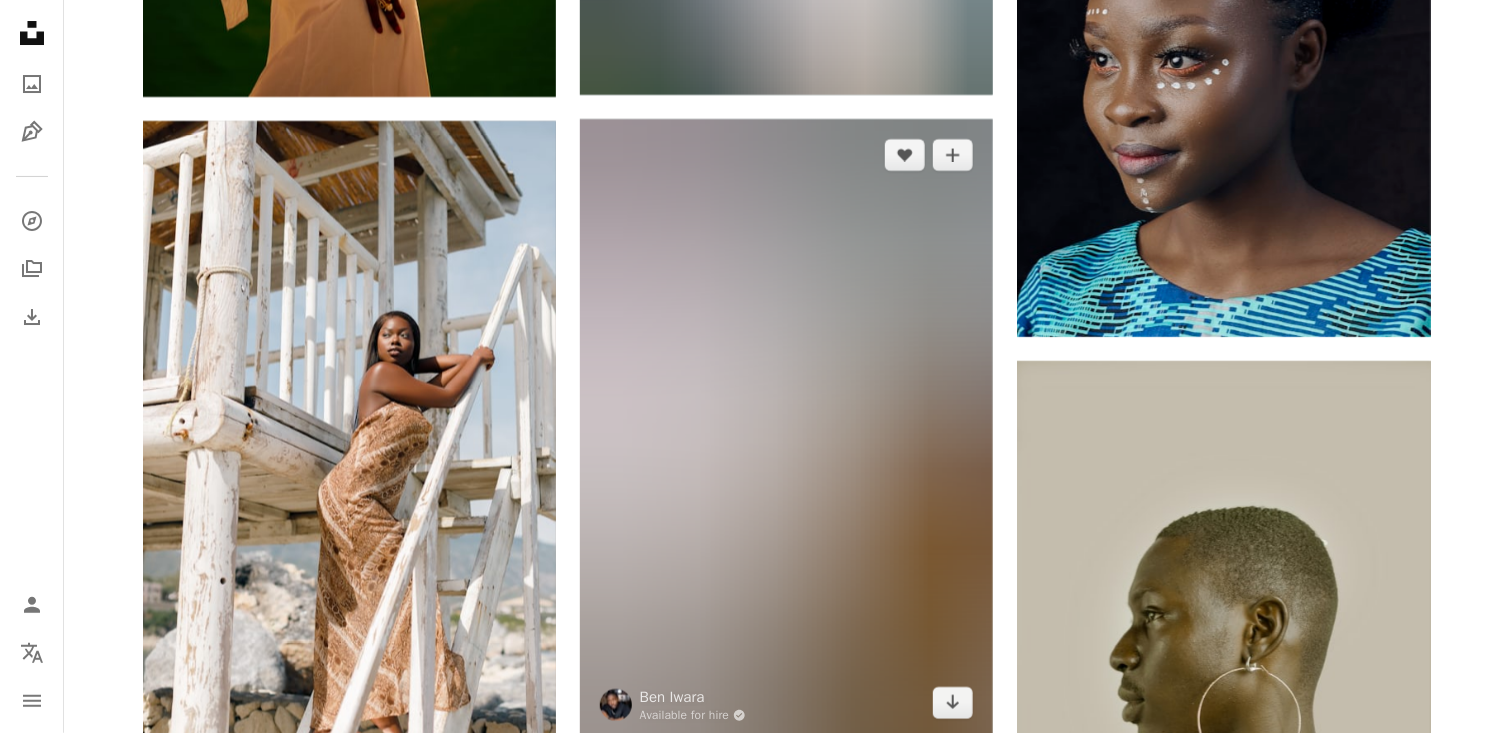 scroll, scrollTop: 11600, scrollLeft: 0, axis: vertical 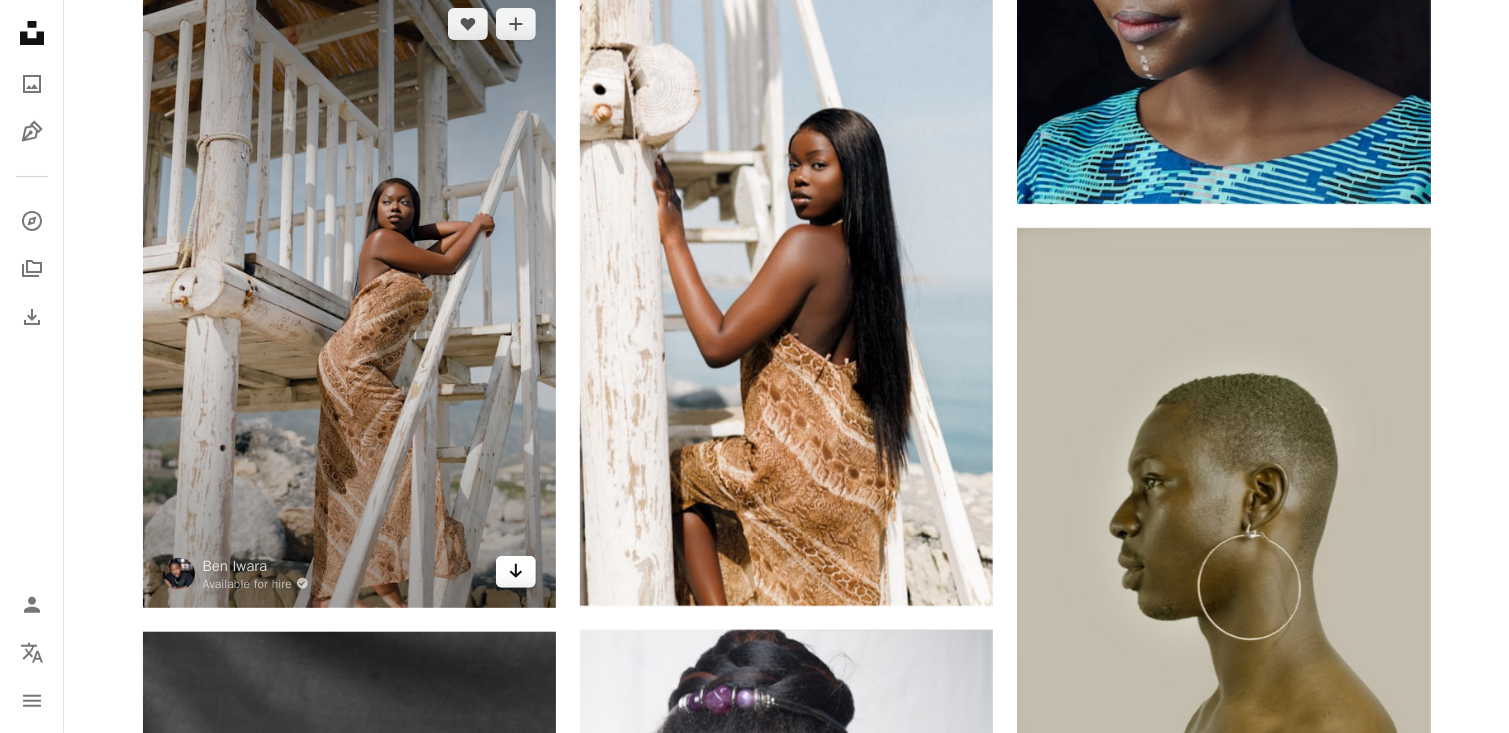 click on "Arrow pointing down" 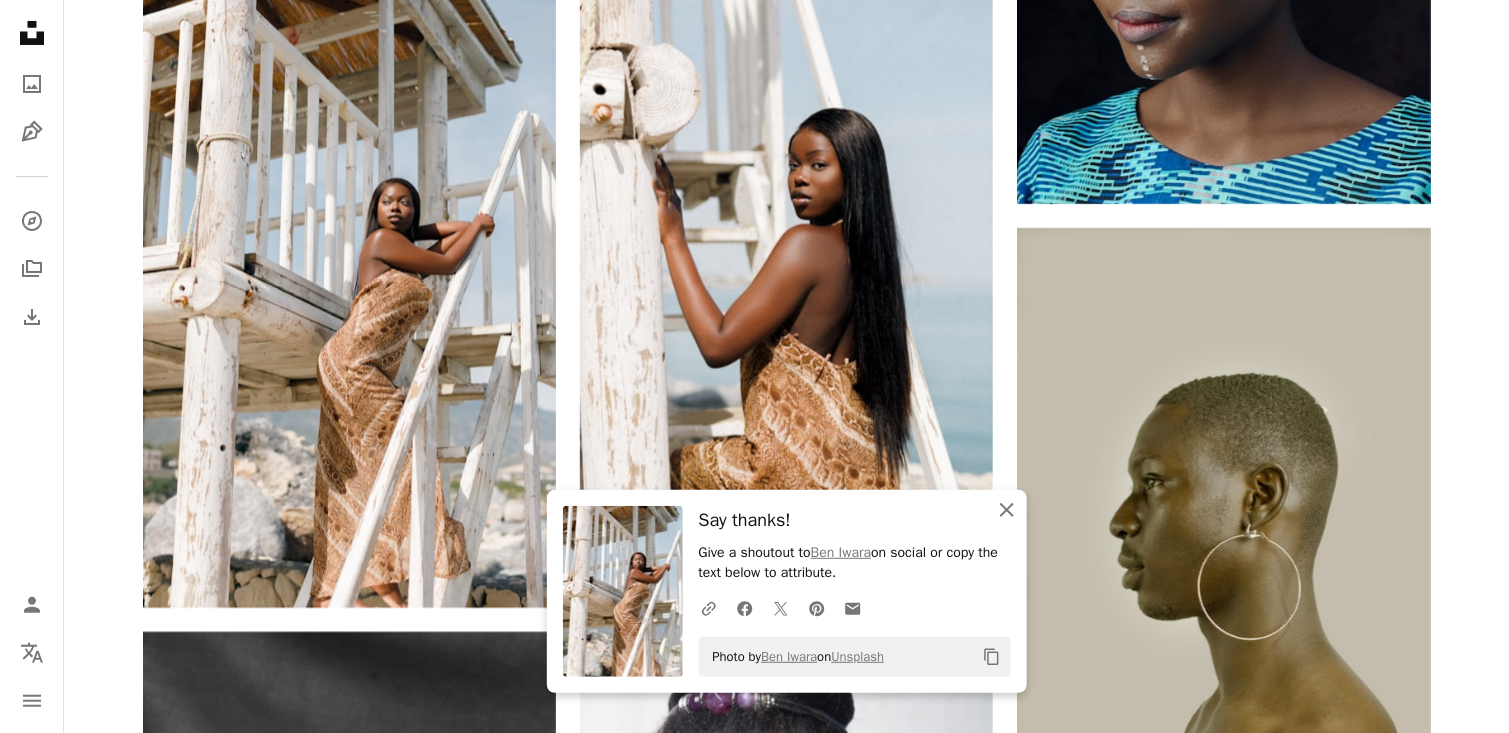 click on "An X shape" 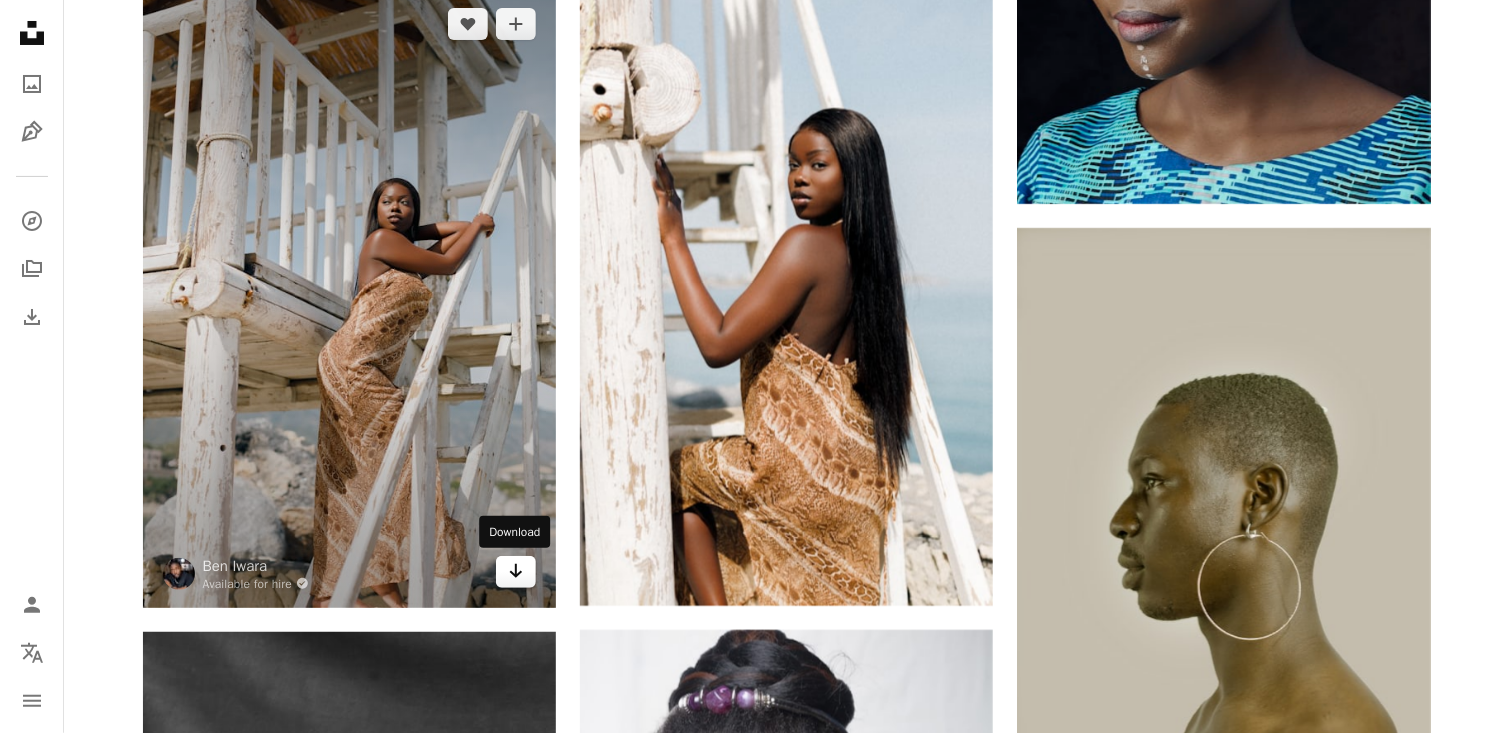 click on "Arrow pointing down" 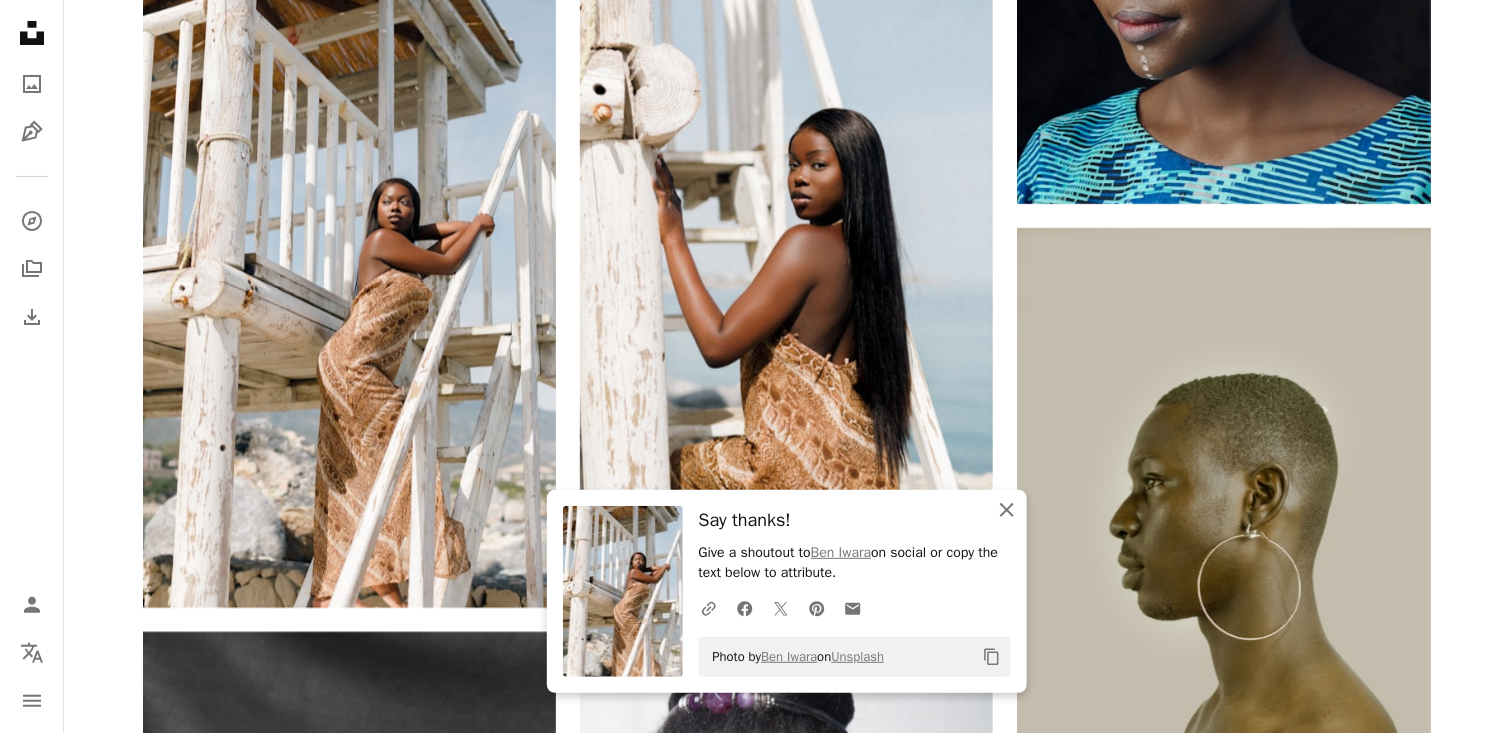 click on "An X shape" 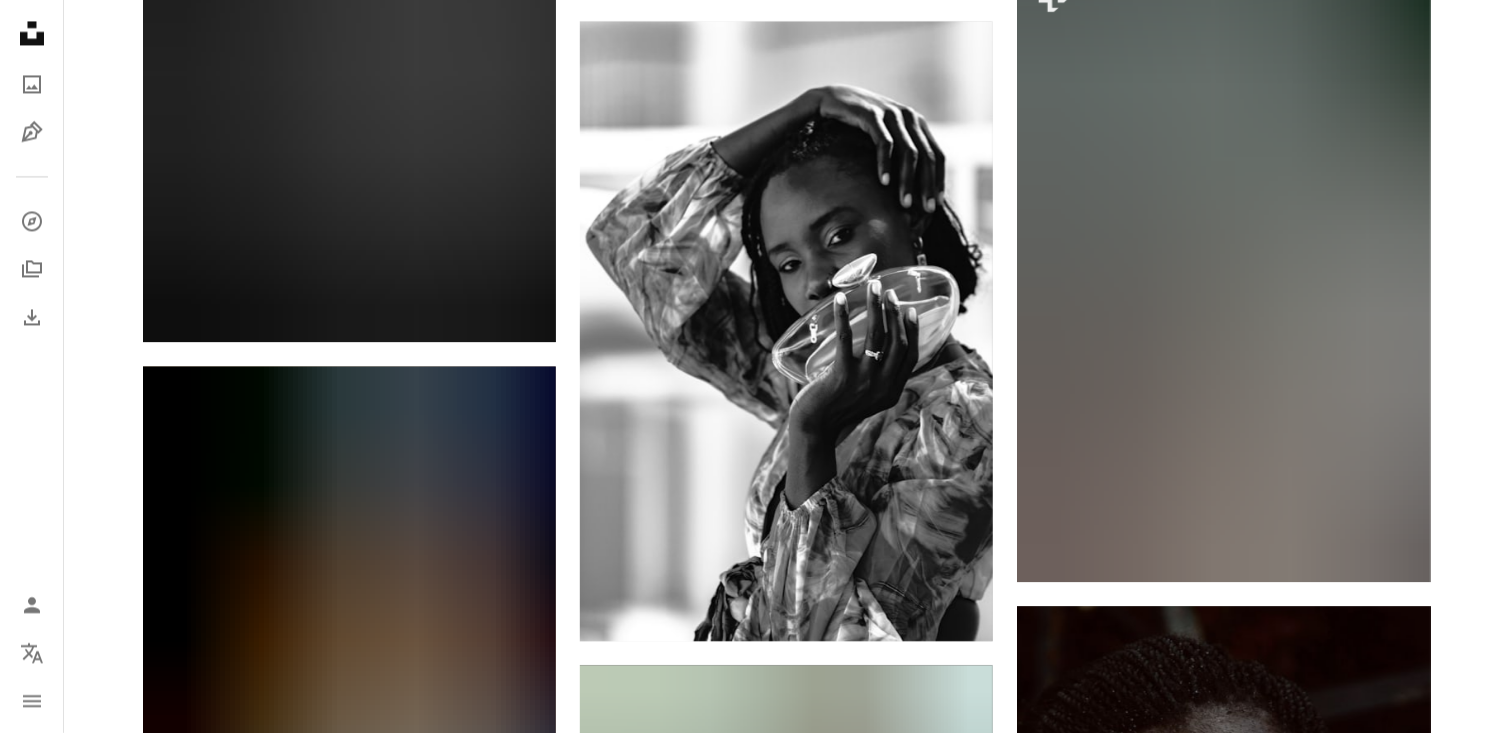 scroll, scrollTop: 13200, scrollLeft: 0, axis: vertical 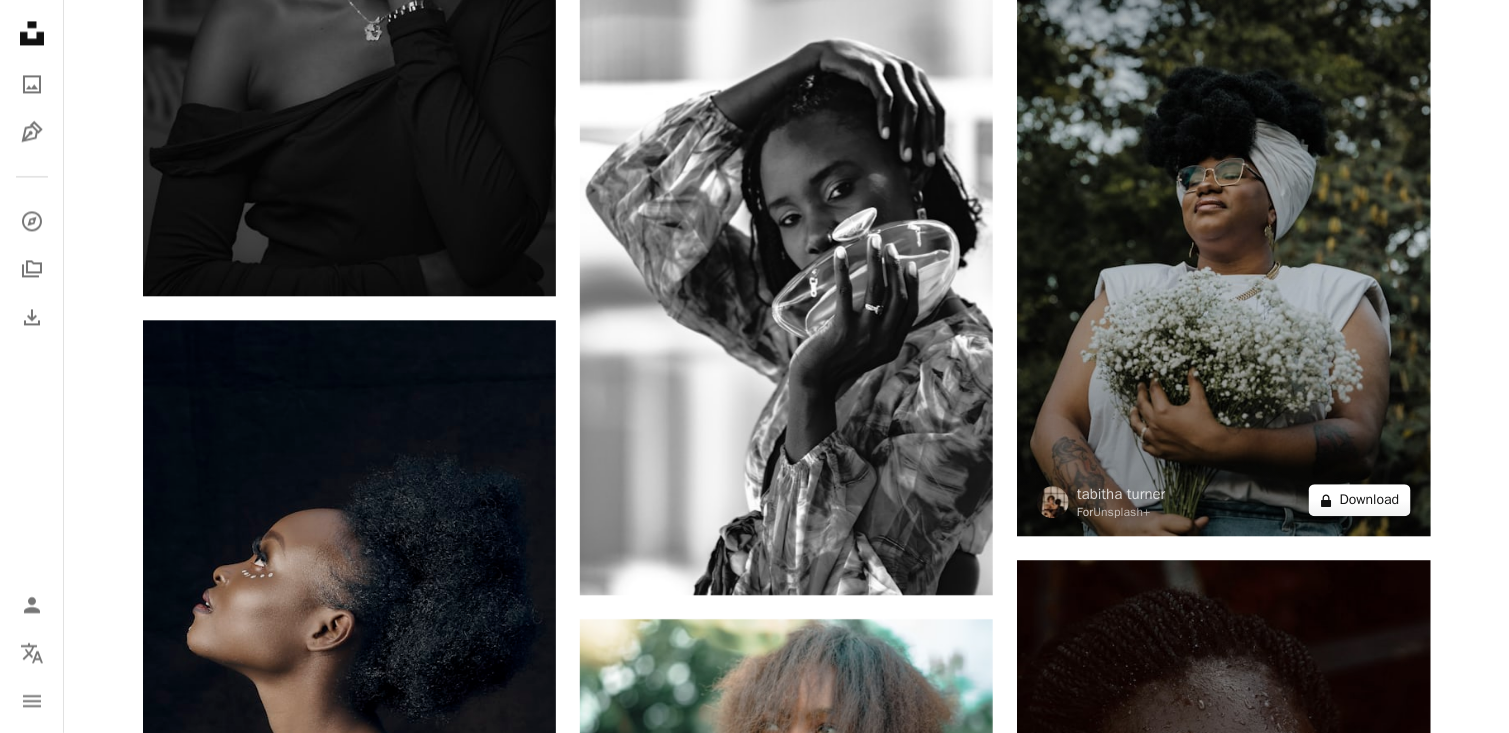 click on "A lock Download" at bounding box center [1360, 500] 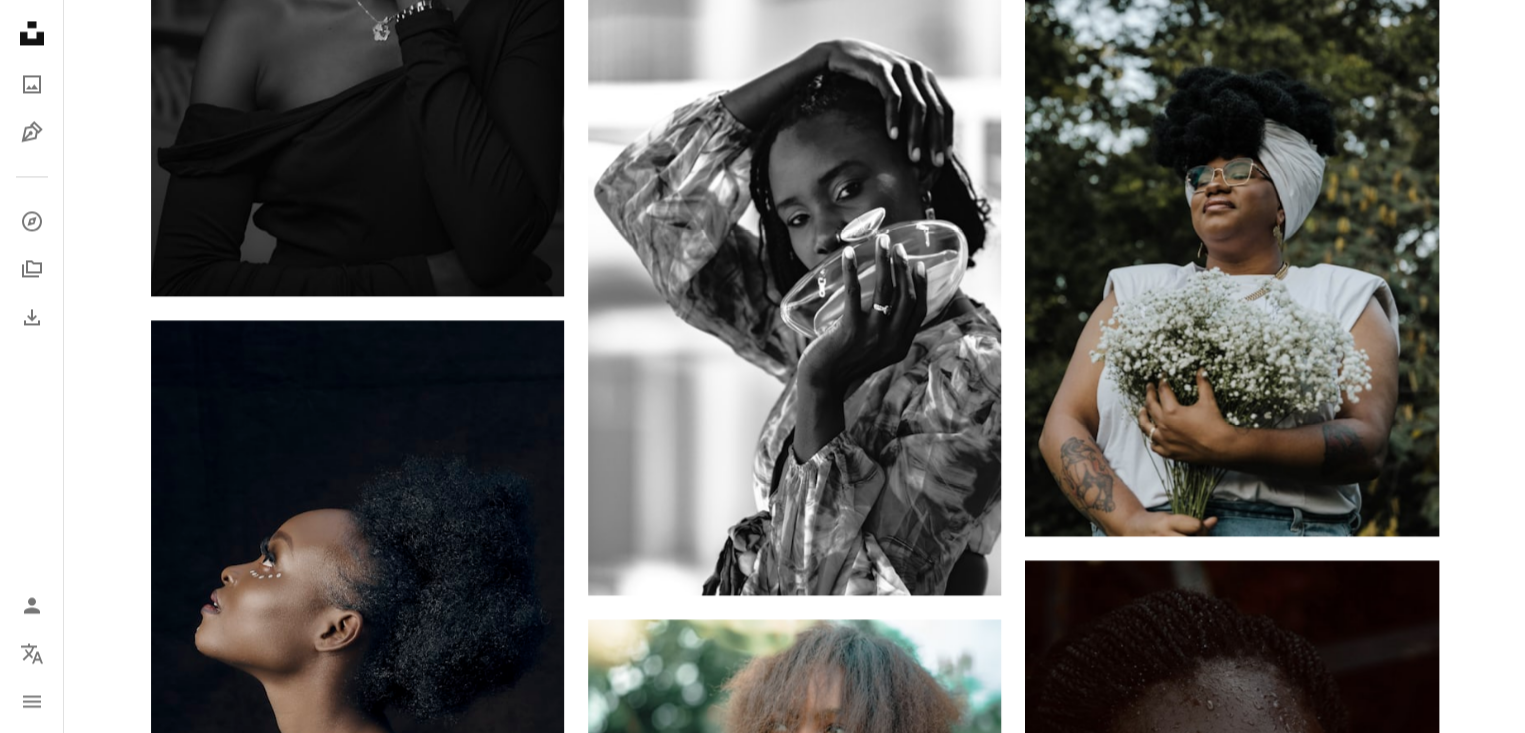 click on "An X shape Premium, ready to use images. Get unlimited access. A plus sign Members-only content added monthly A plus sign Unlimited royalty-free downloads A plus sign Illustrations  New A plus sign Enhanced legal protections yearly 66%  off monthly $12   $4 USD per month * Get  Unsplash+ * When paid annually, billed upfront  $48 Taxes where applicable. Renews automatically. Cancel anytime." at bounding box center [762, 3365] 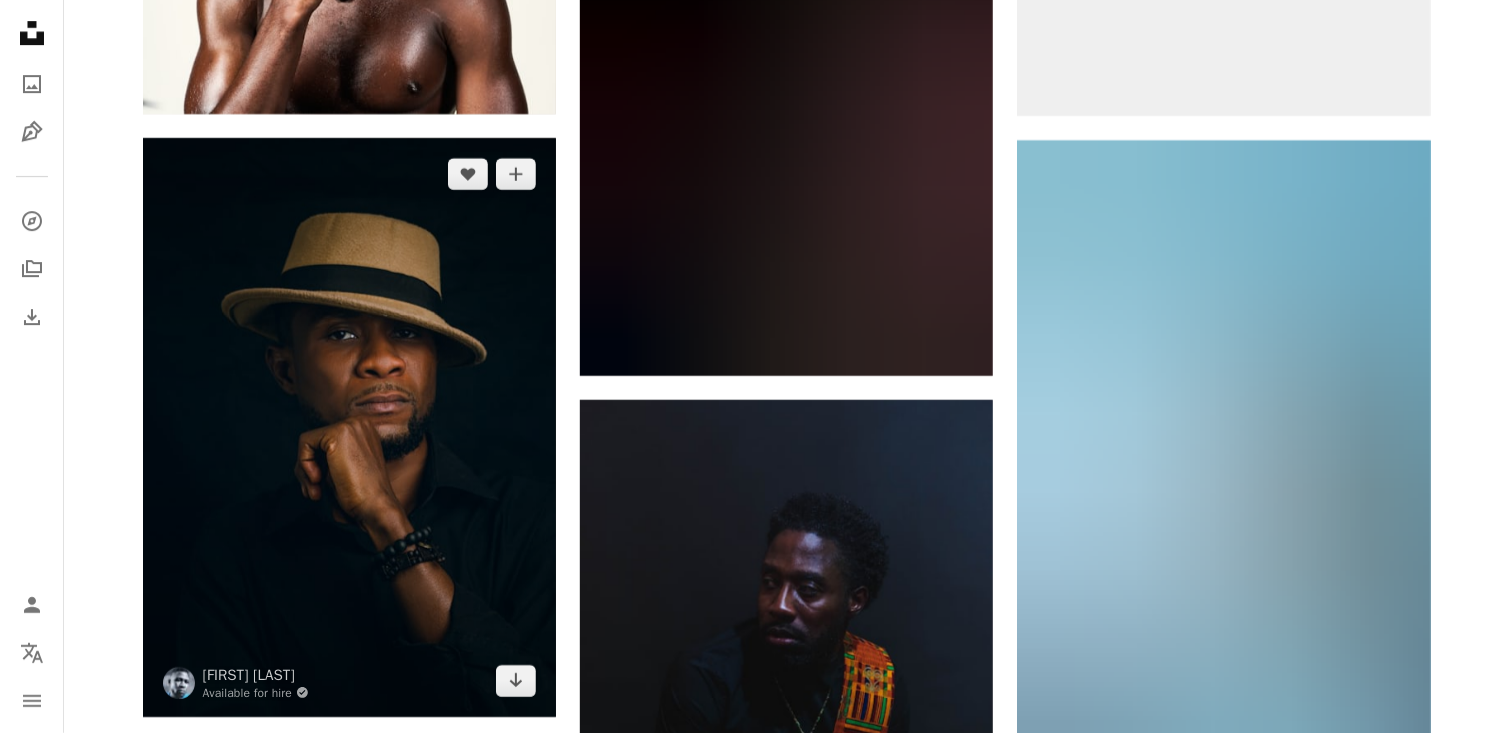 scroll, scrollTop: 22699, scrollLeft: 0, axis: vertical 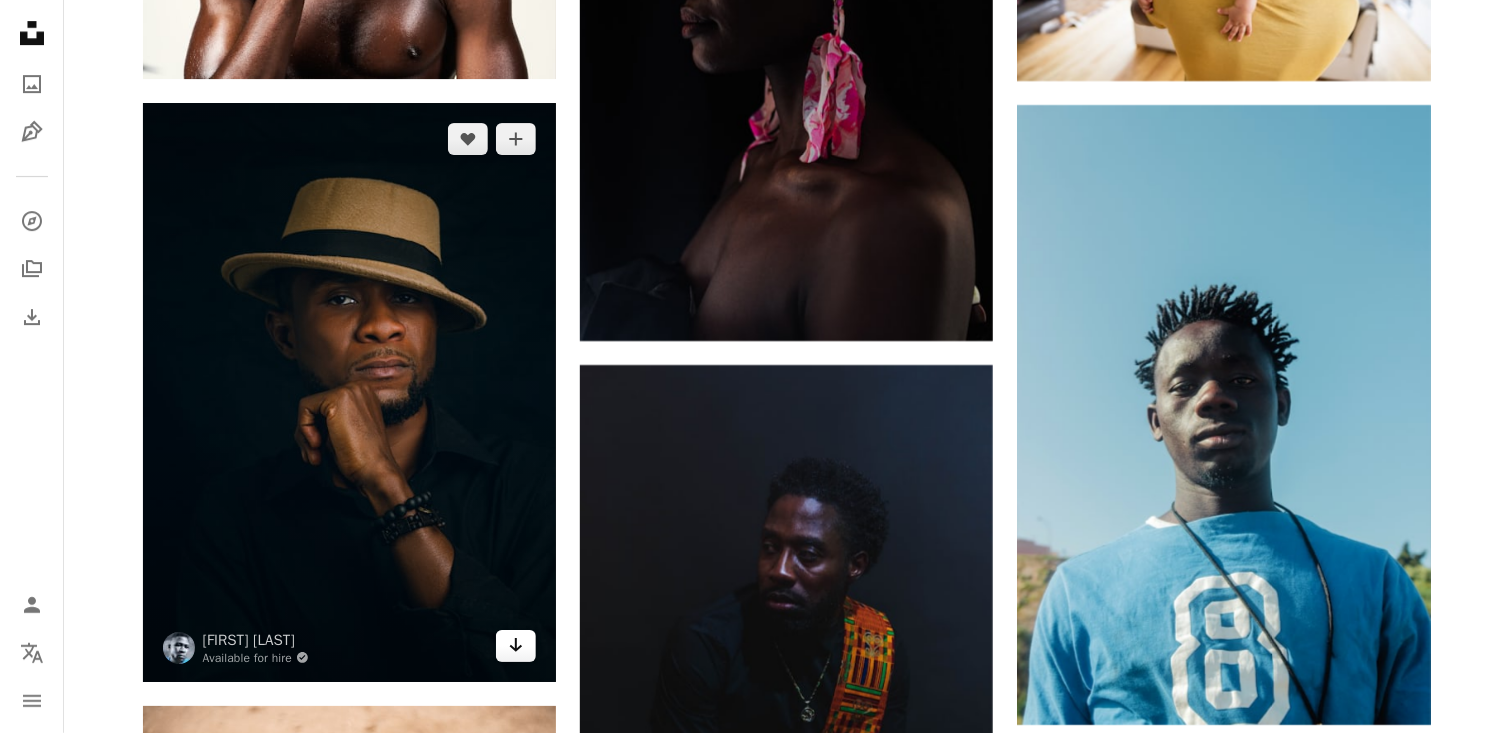 click 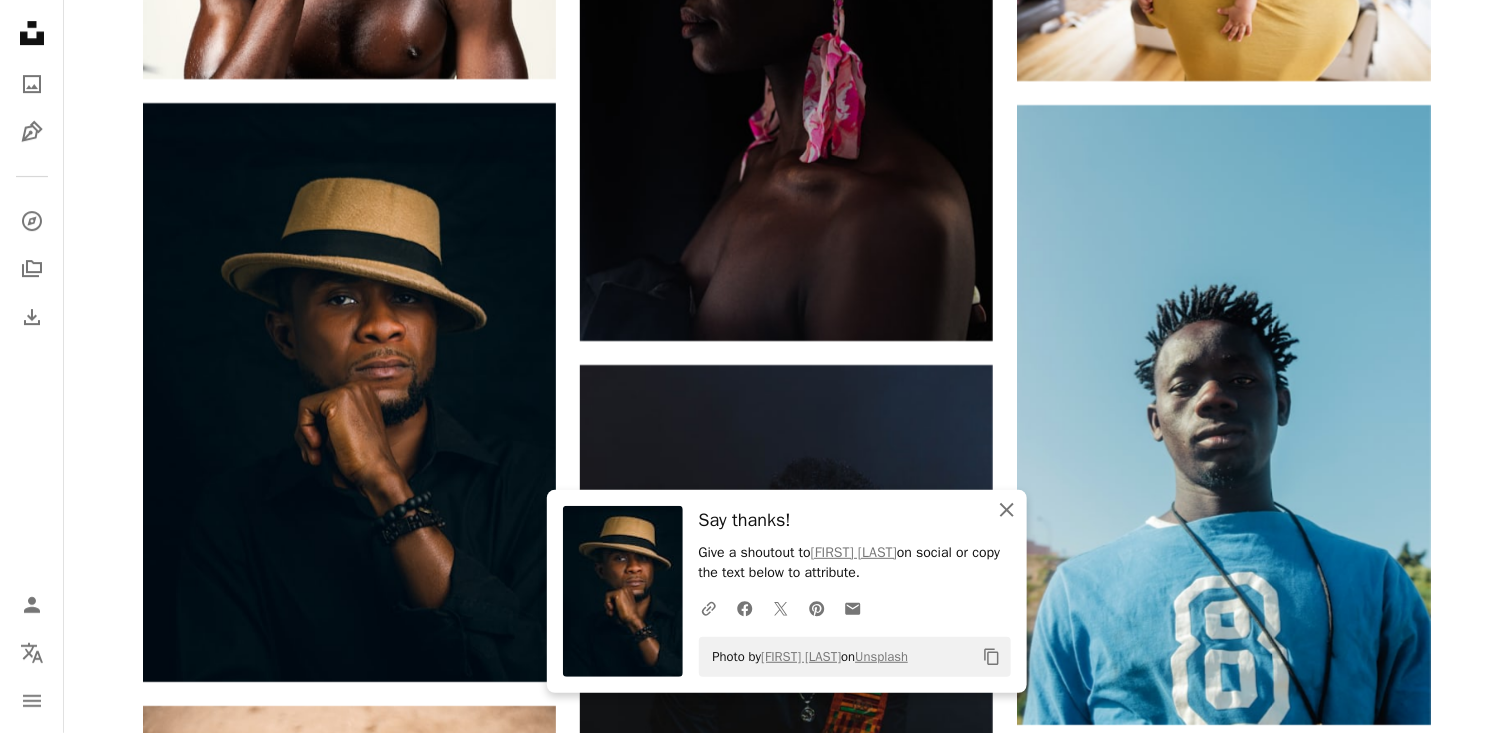 click on "An X shape" 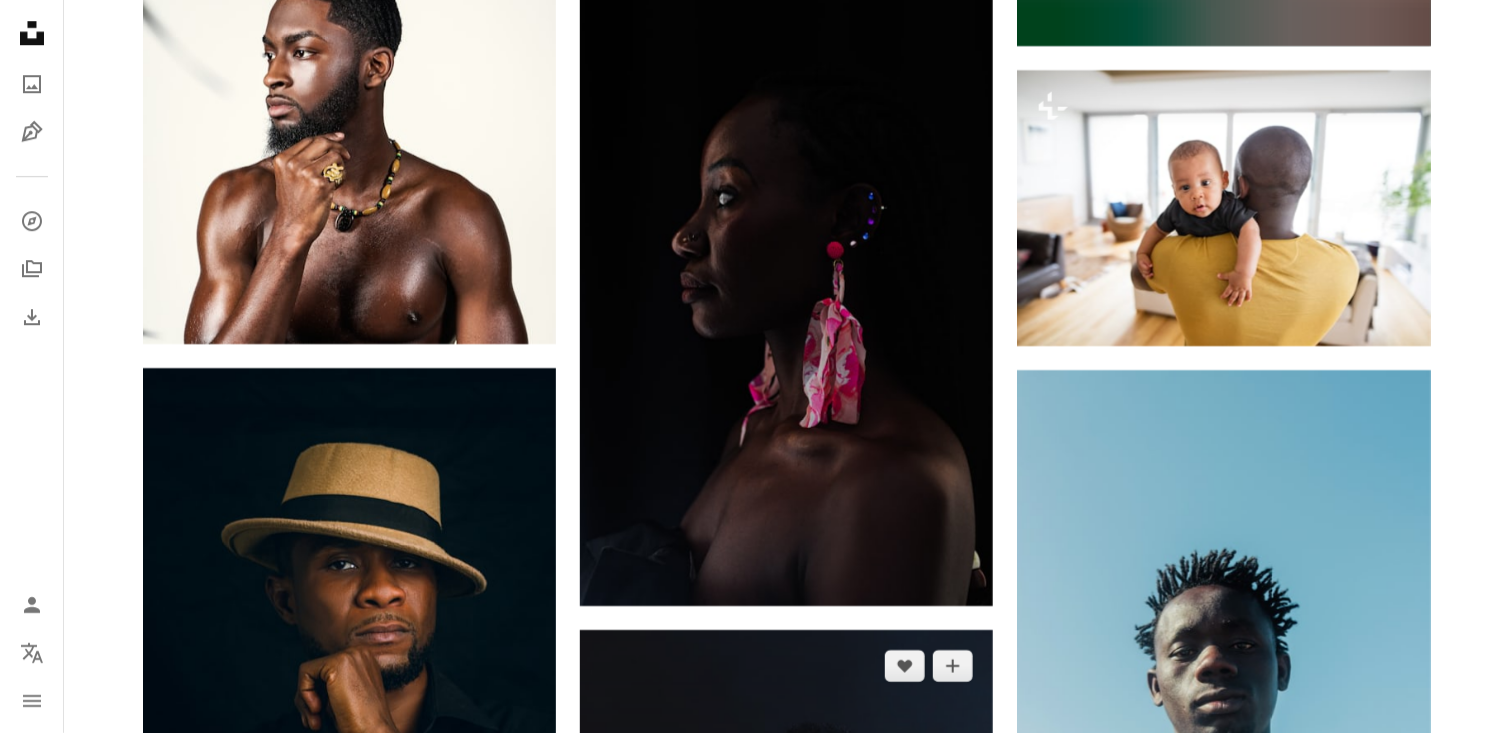 scroll, scrollTop: 22399, scrollLeft: 0, axis: vertical 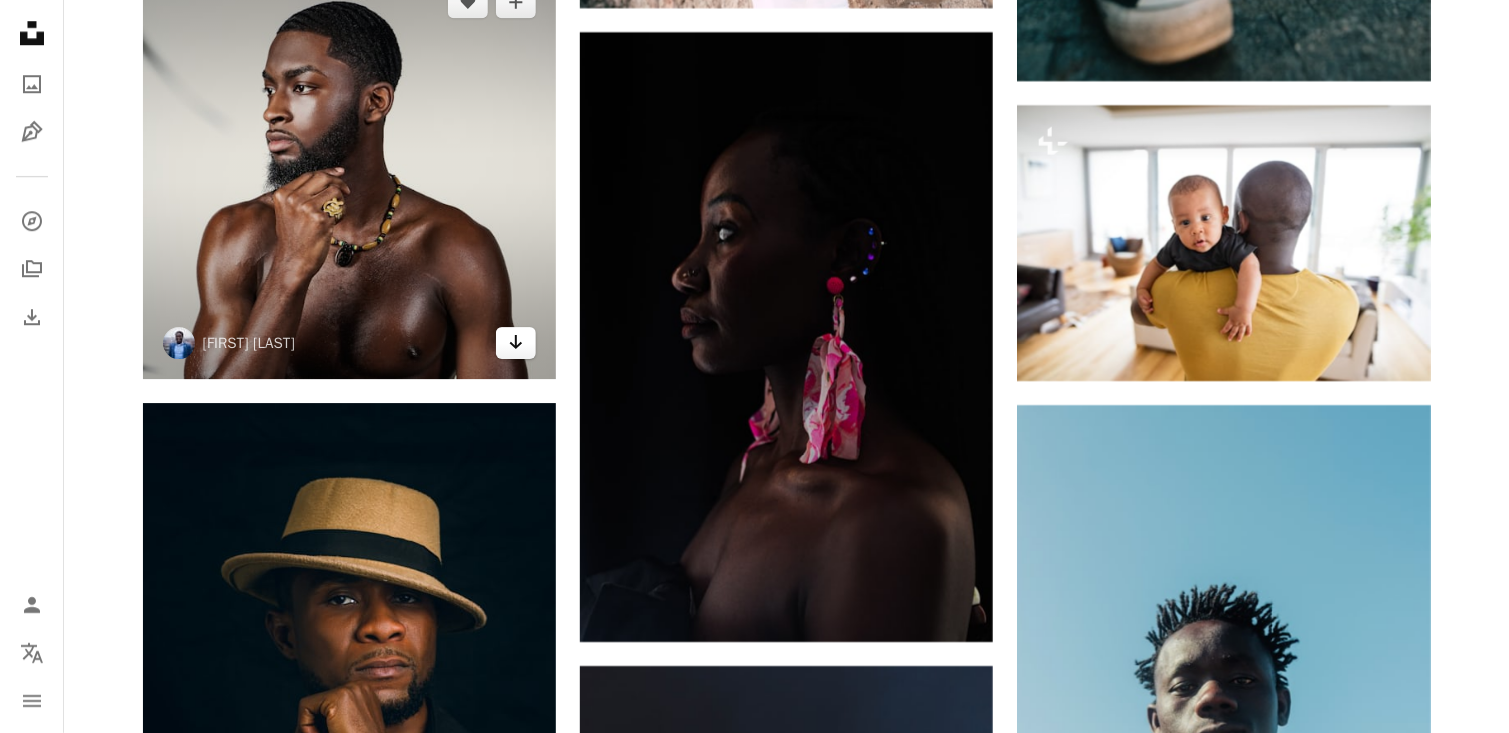 click 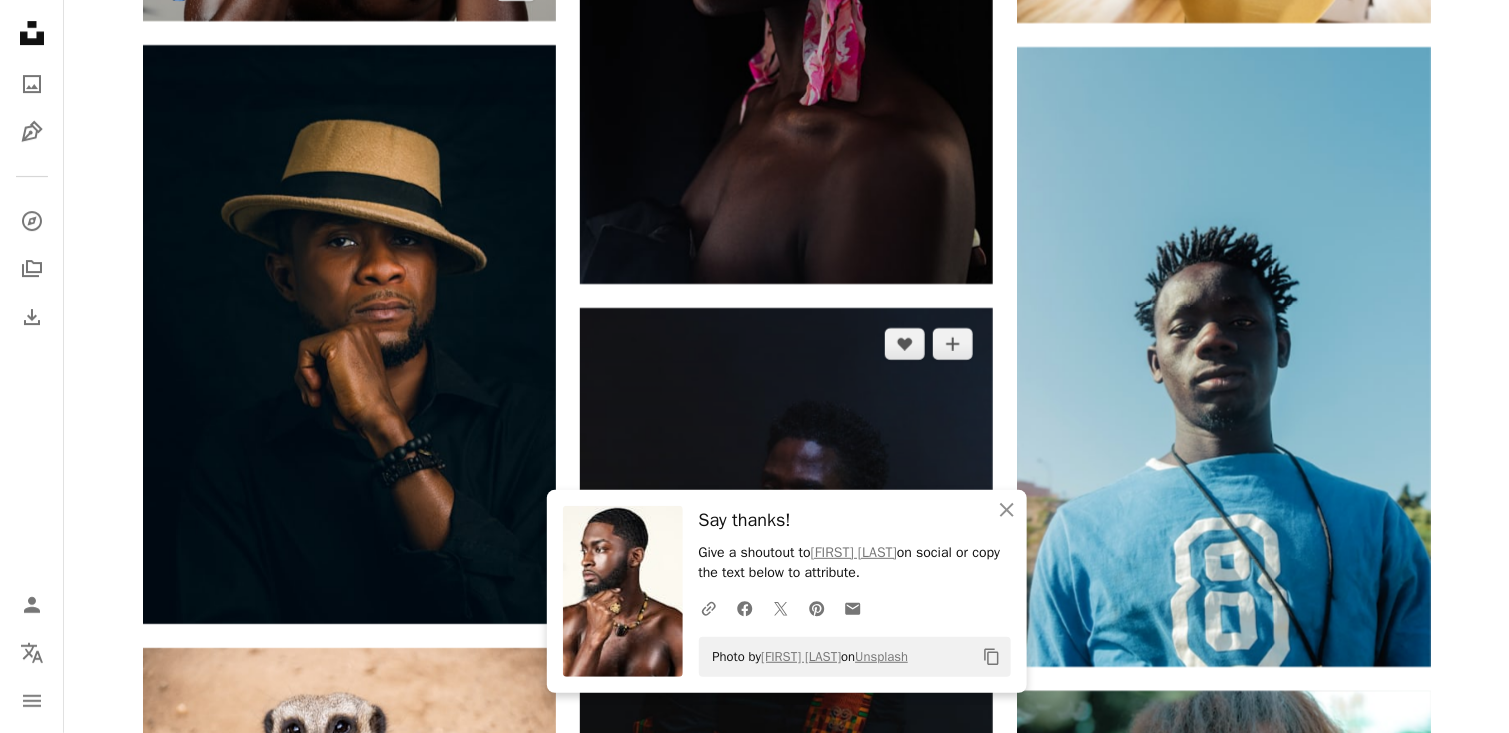 scroll, scrollTop: 22899, scrollLeft: 0, axis: vertical 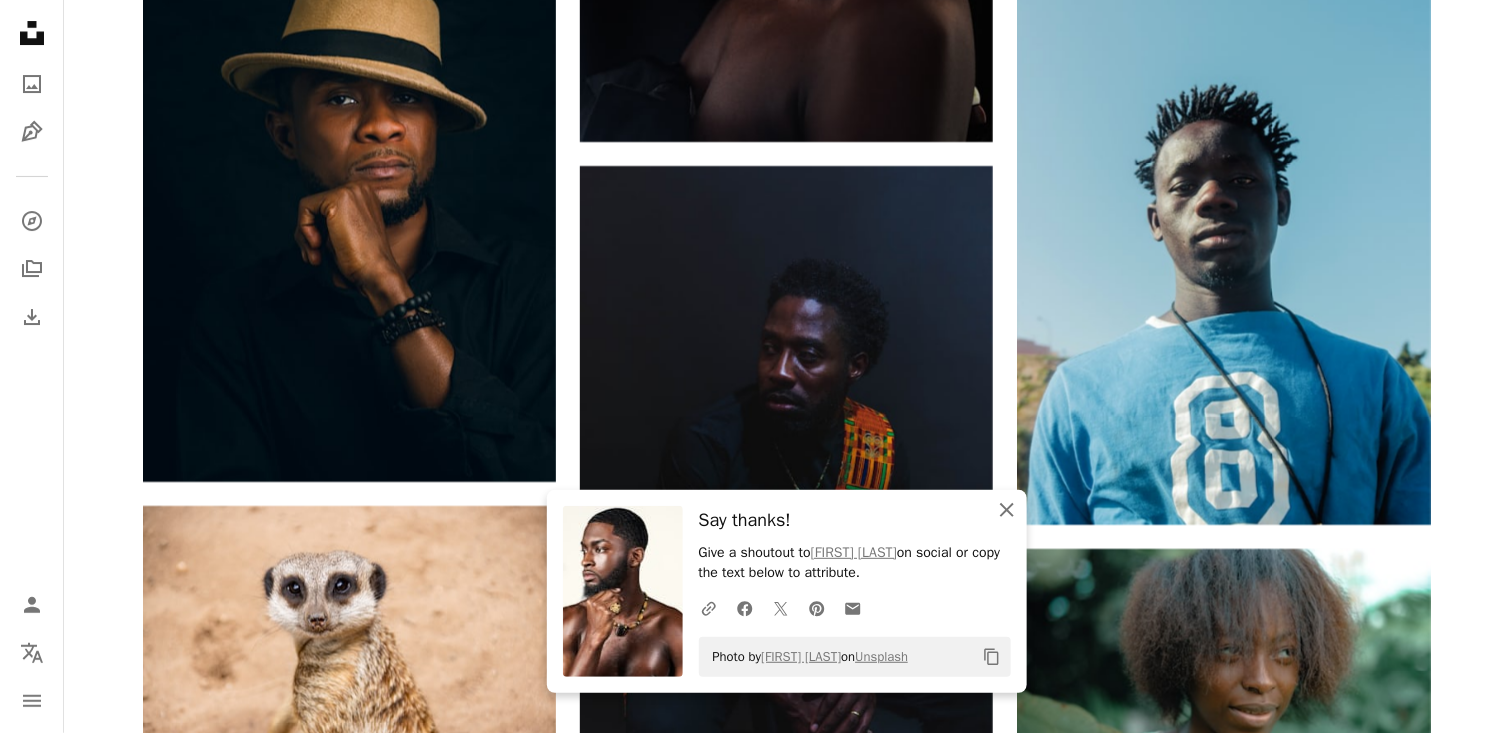 drag, startPoint x: 1009, startPoint y: 502, endPoint x: 902, endPoint y: 440, distance: 123.66487 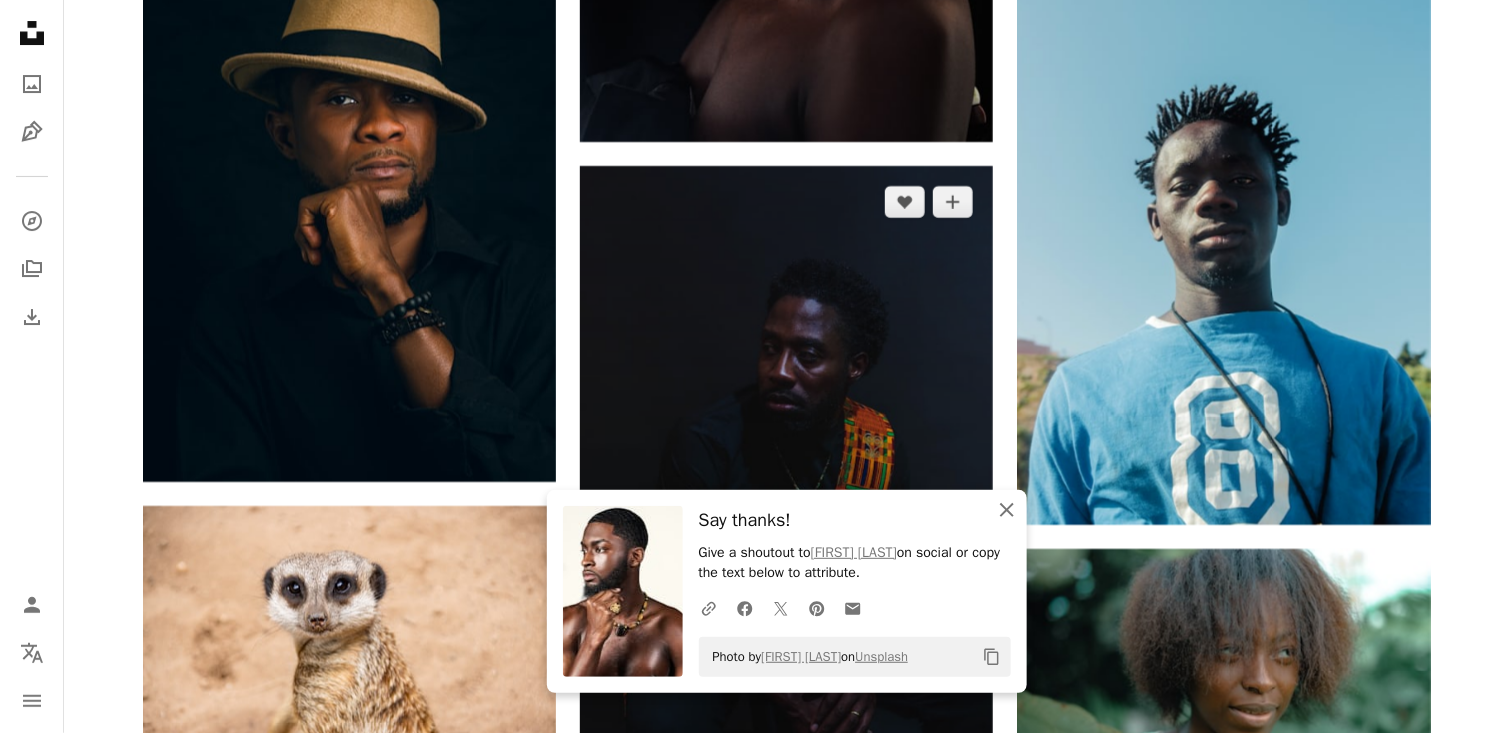 click on "An X shape" 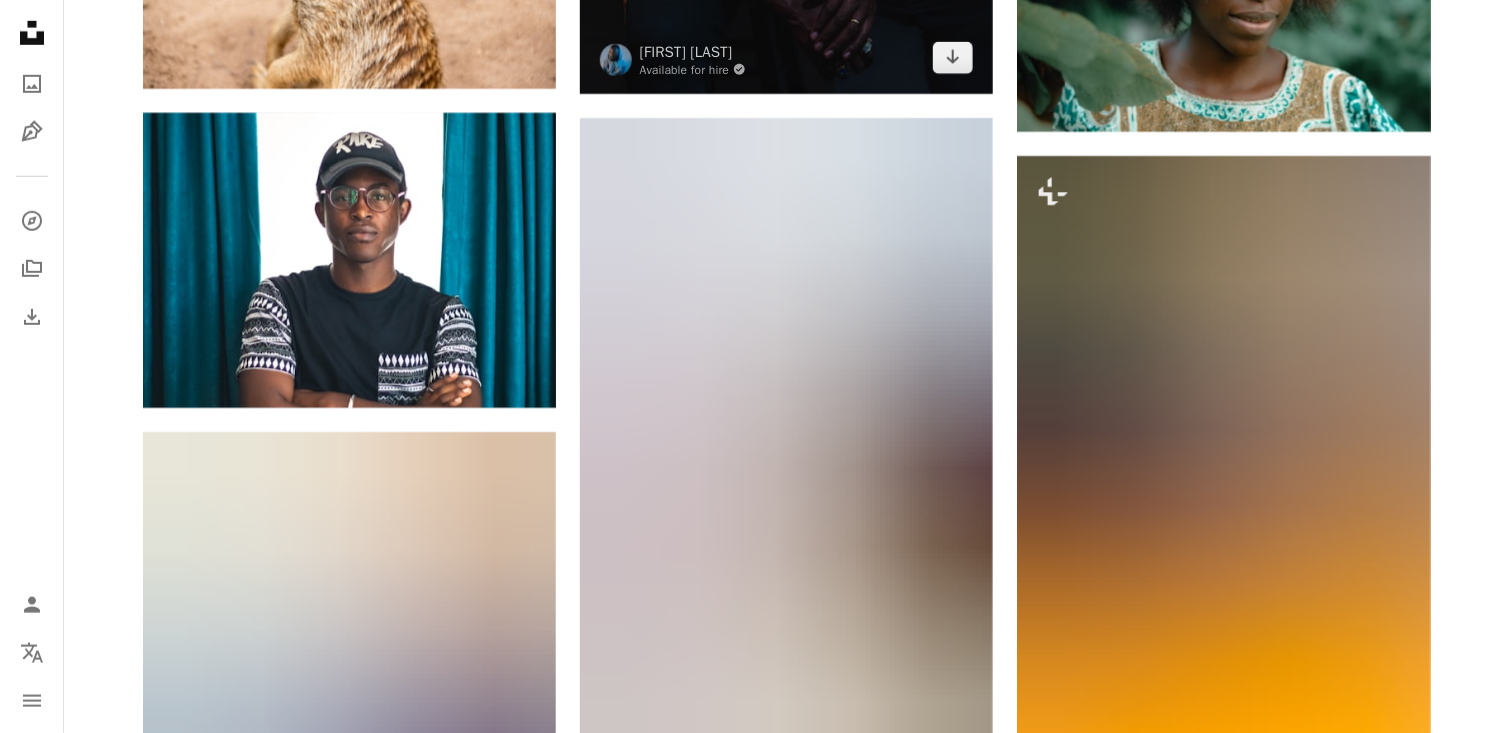 scroll, scrollTop: 23599, scrollLeft: 0, axis: vertical 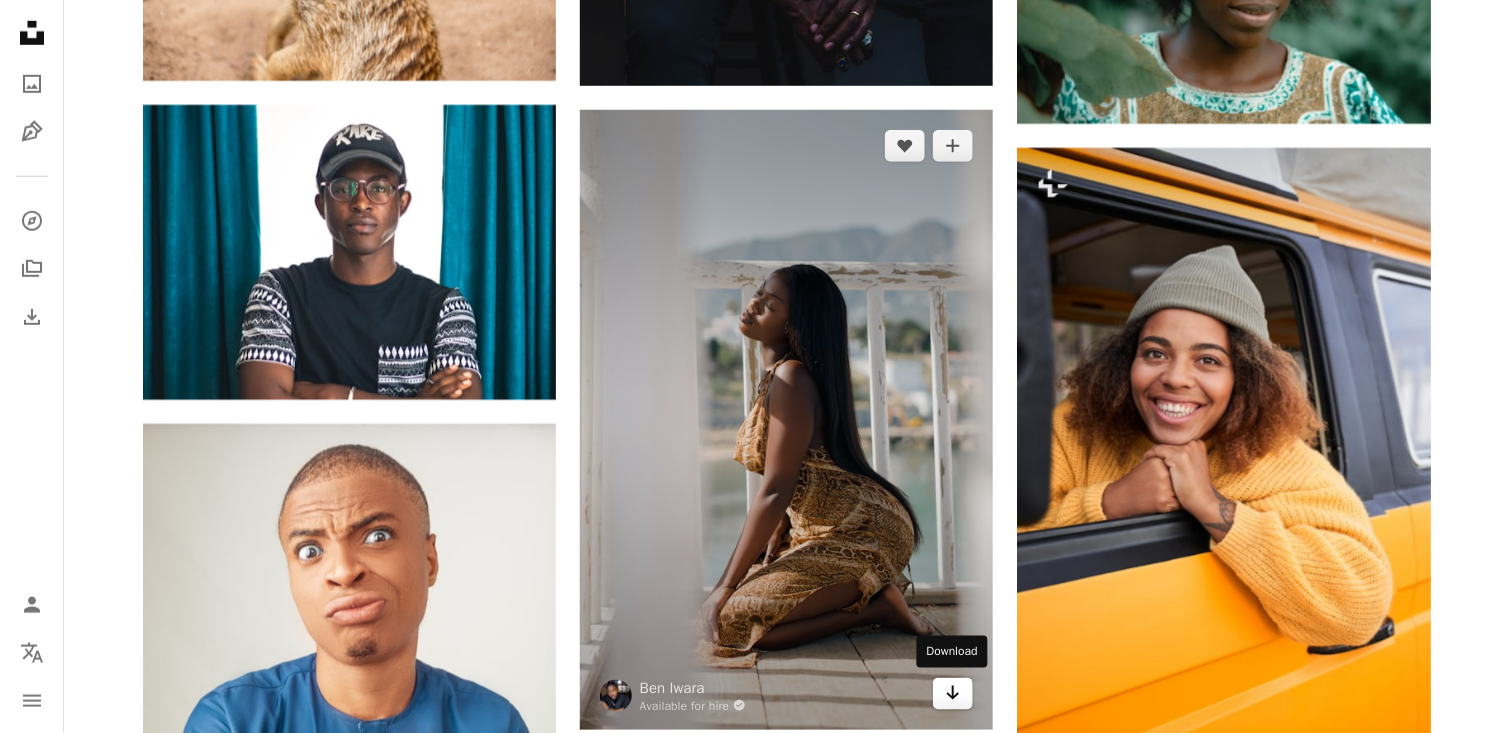 click on "Arrow pointing down" 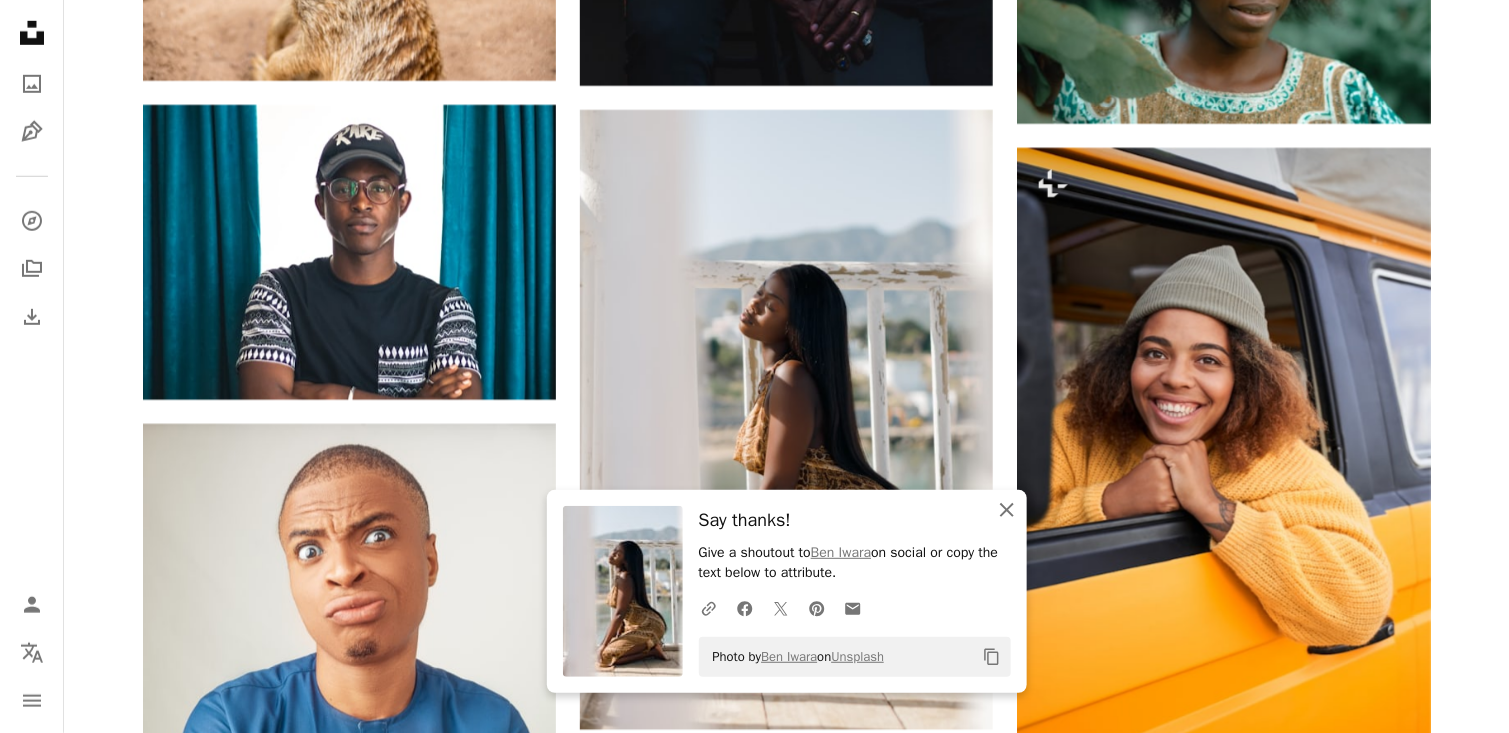 click on "An X shape" 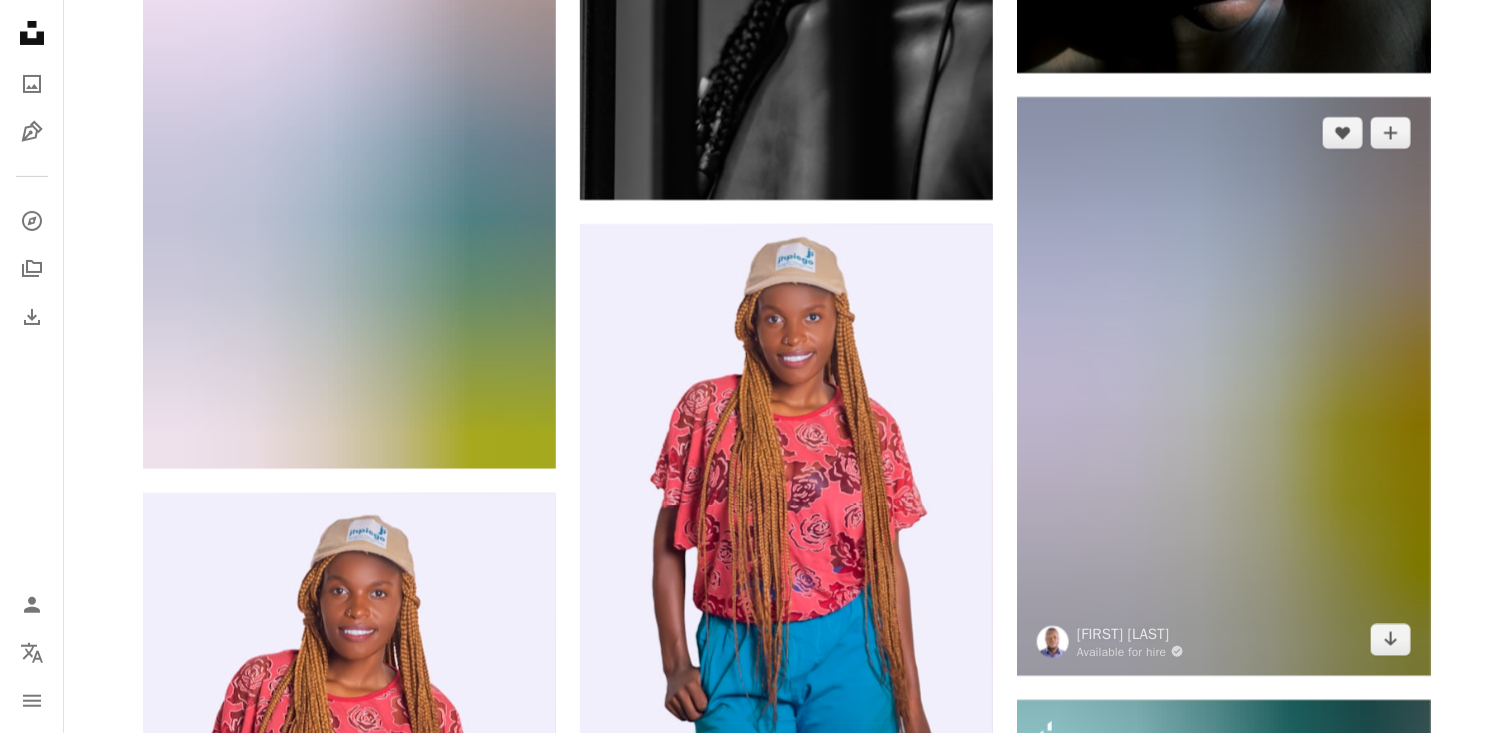 scroll, scrollTop: 26099, scrollLeft: 0, axis: vertical 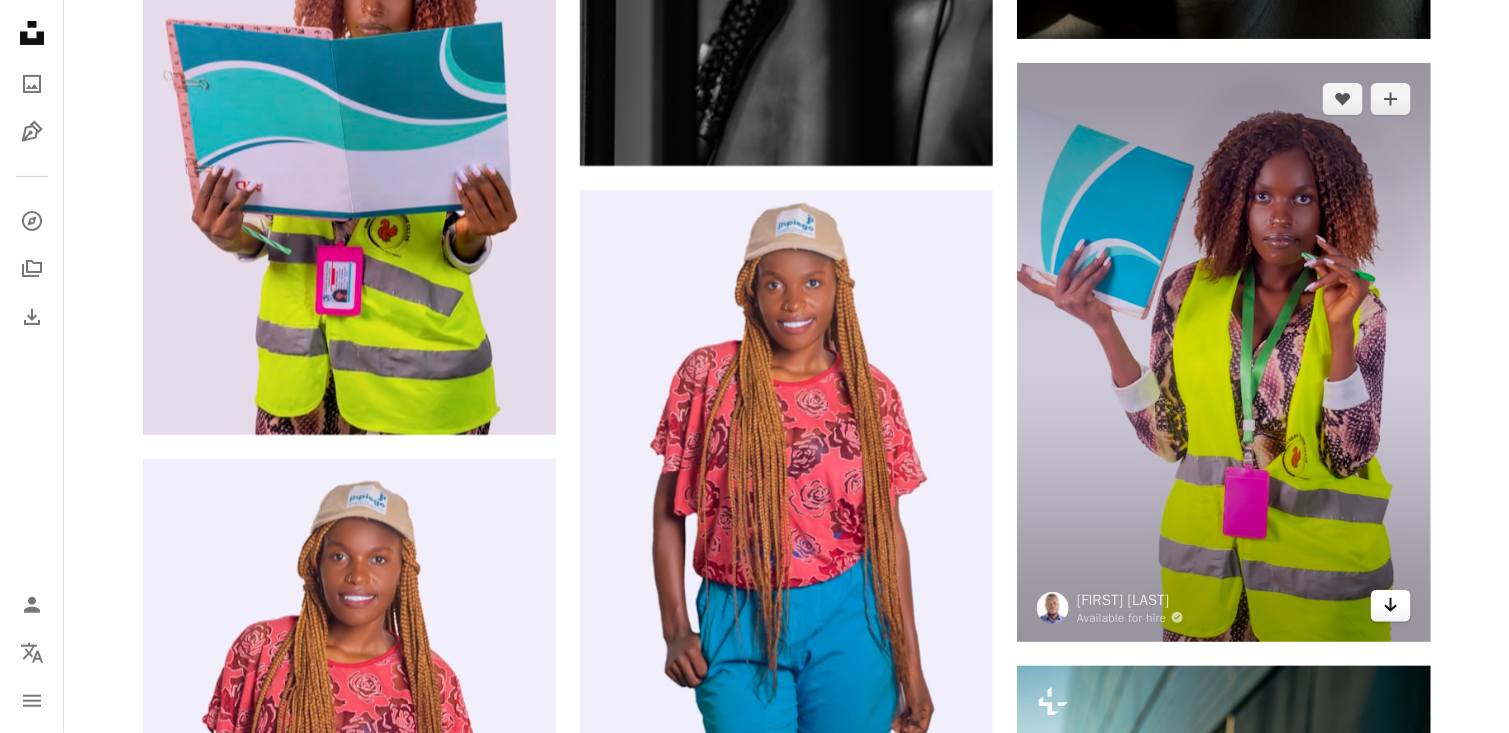 click 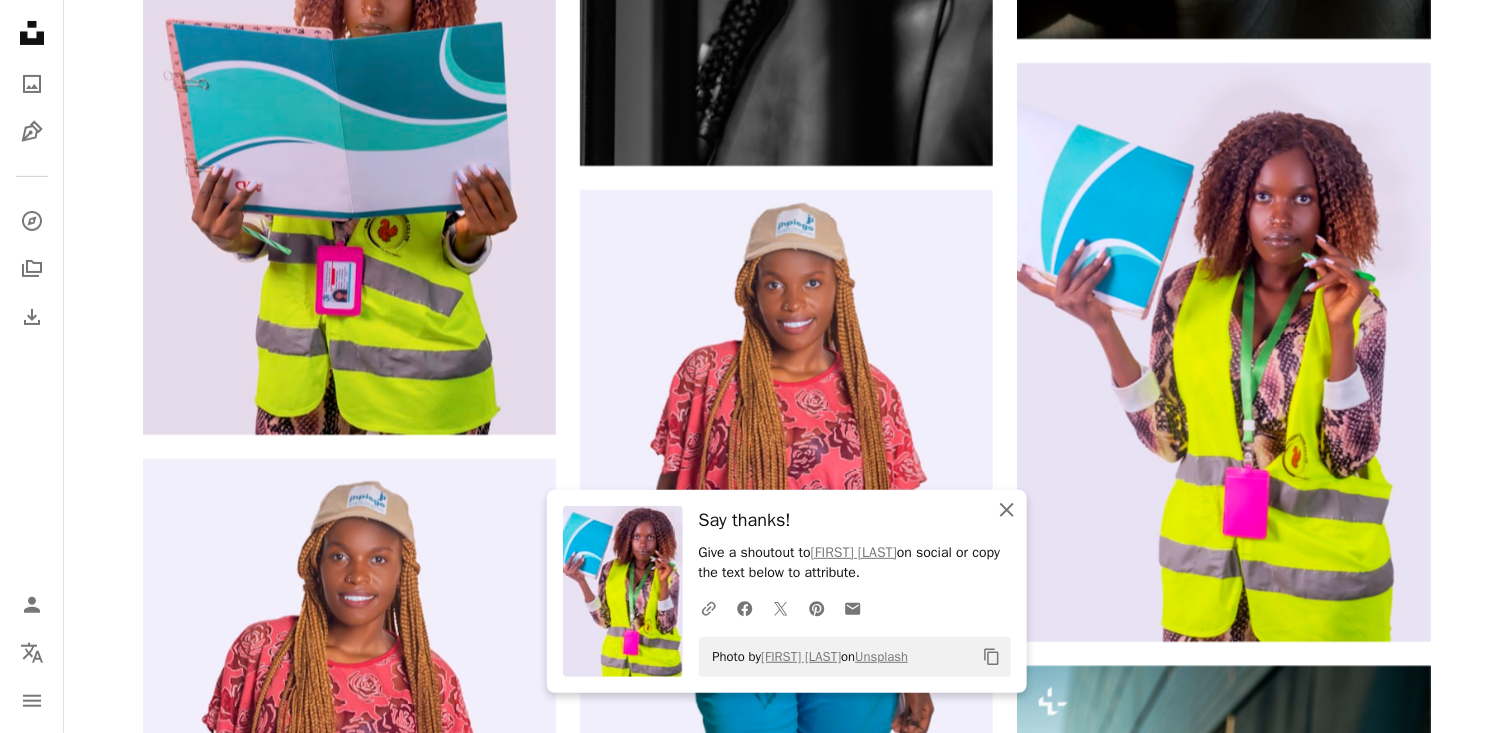 click on "An X shape" 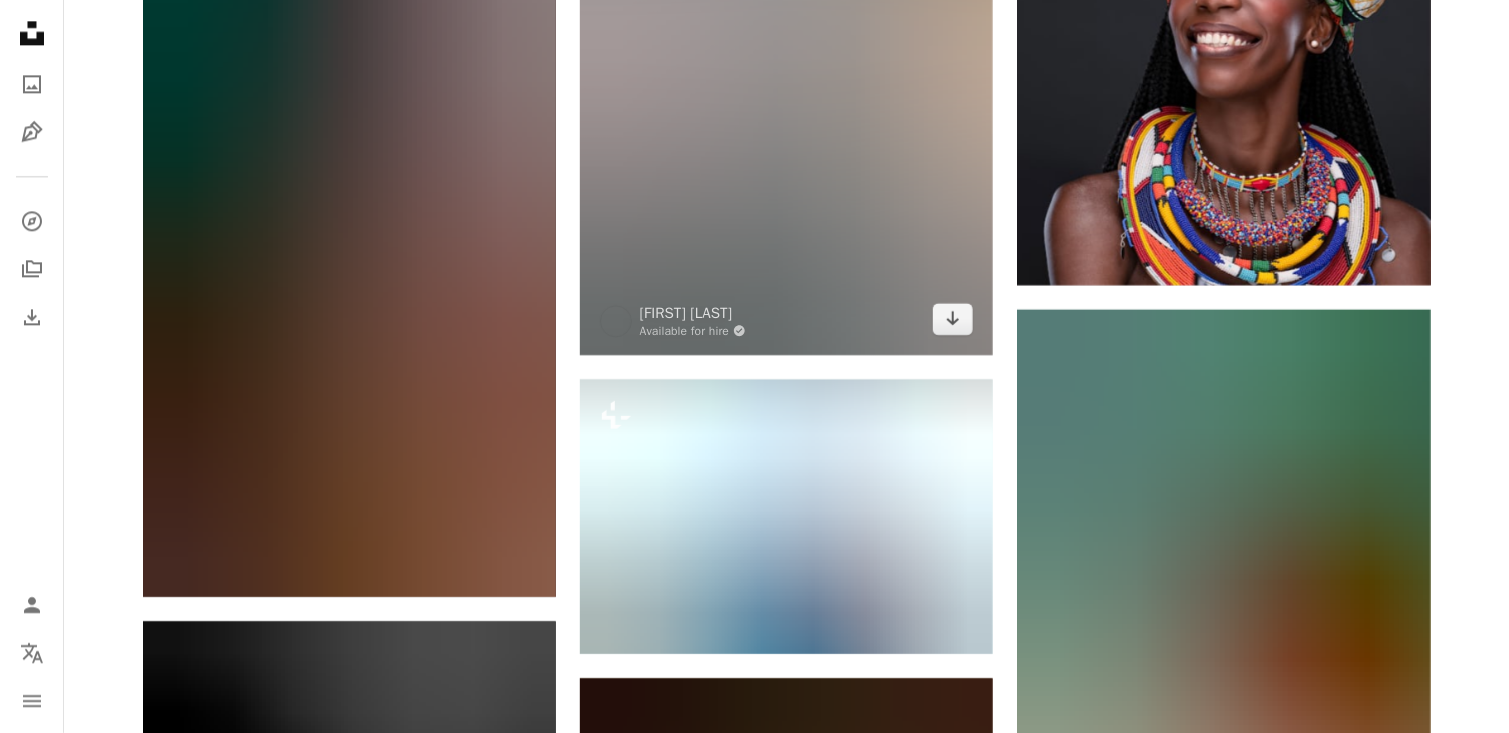 scroll, scrollTop: 27799, scrollLeft: 0, axis: vertical 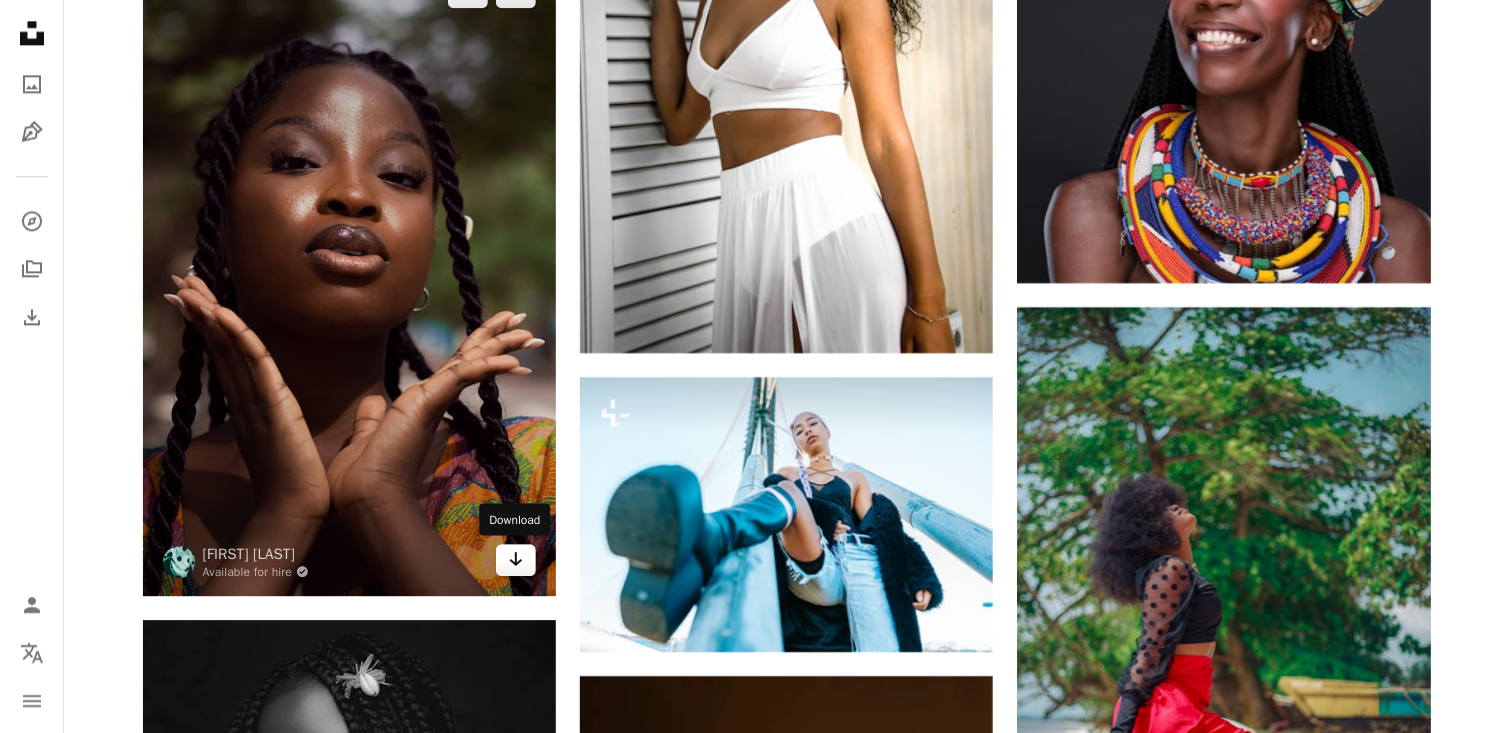 click on "Arrow pointing down" 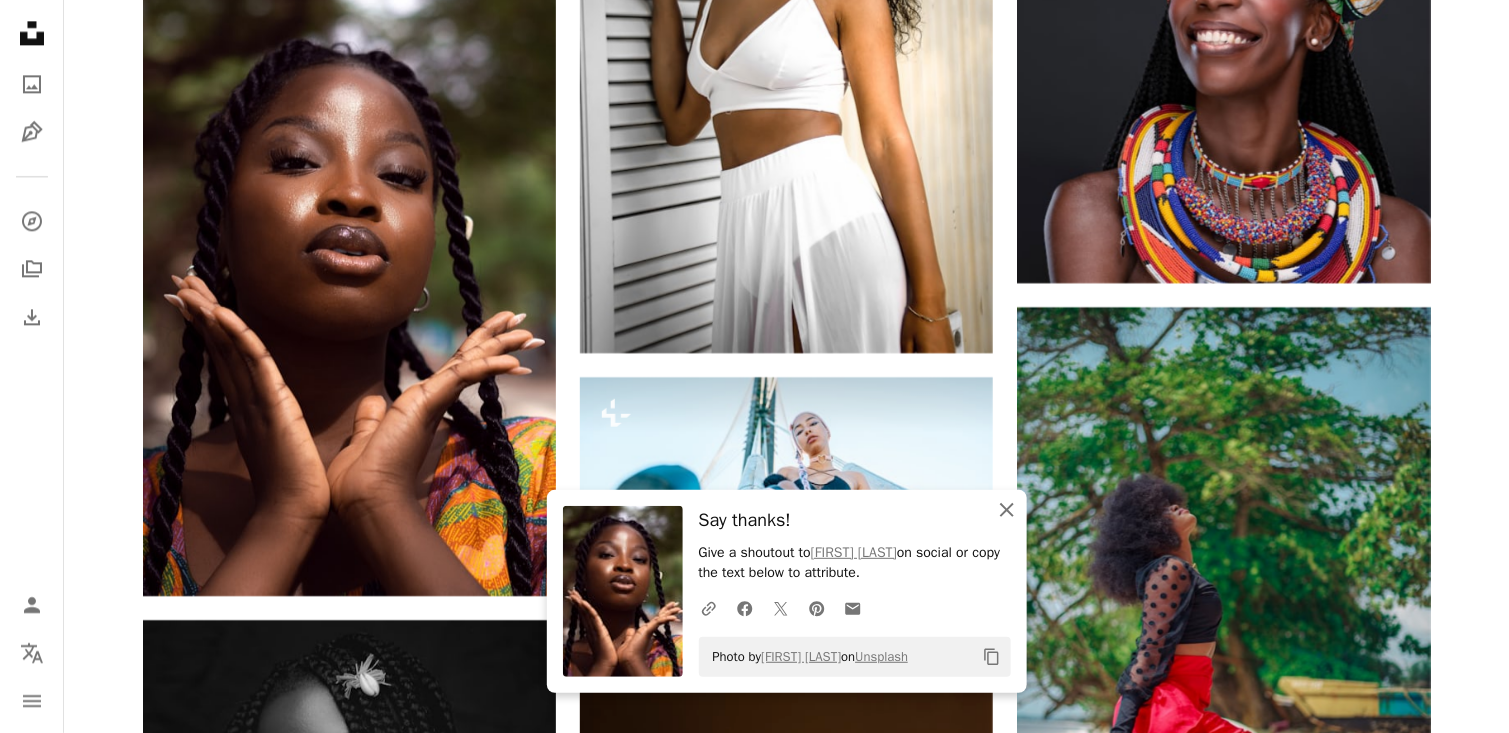 click on "An X shape" 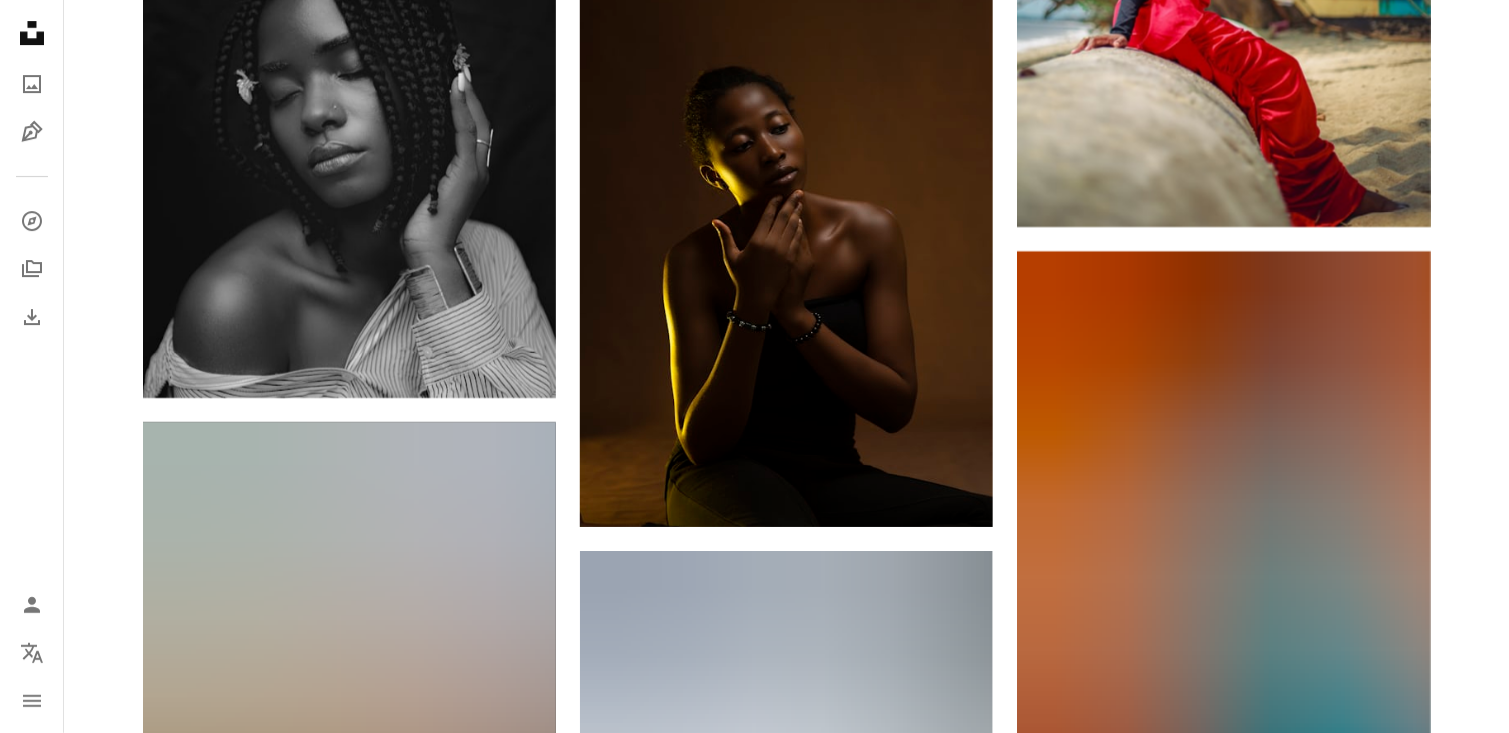 scroll, scrollTop: 28699, scrollLeft: 0, axis: vertical 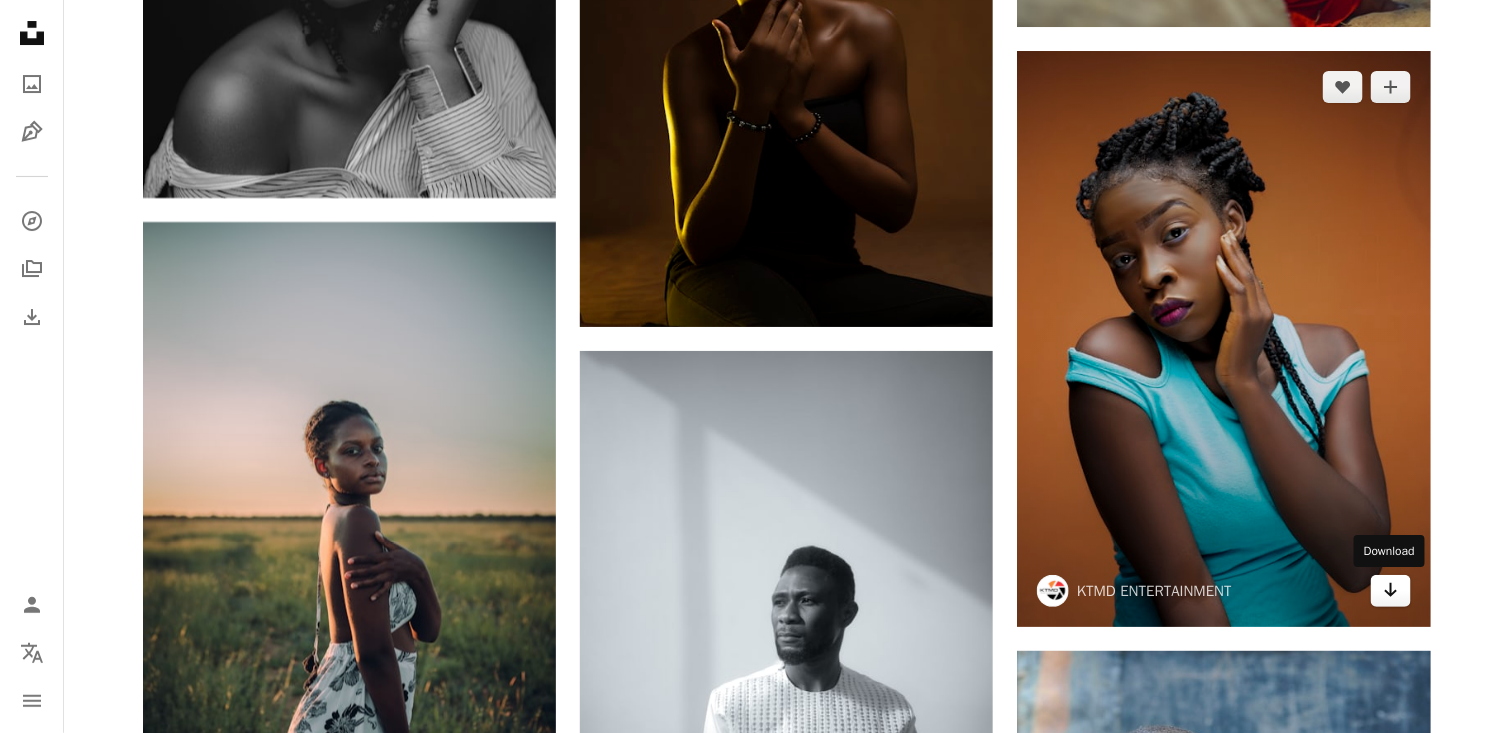 click on "Arrow pointing down" 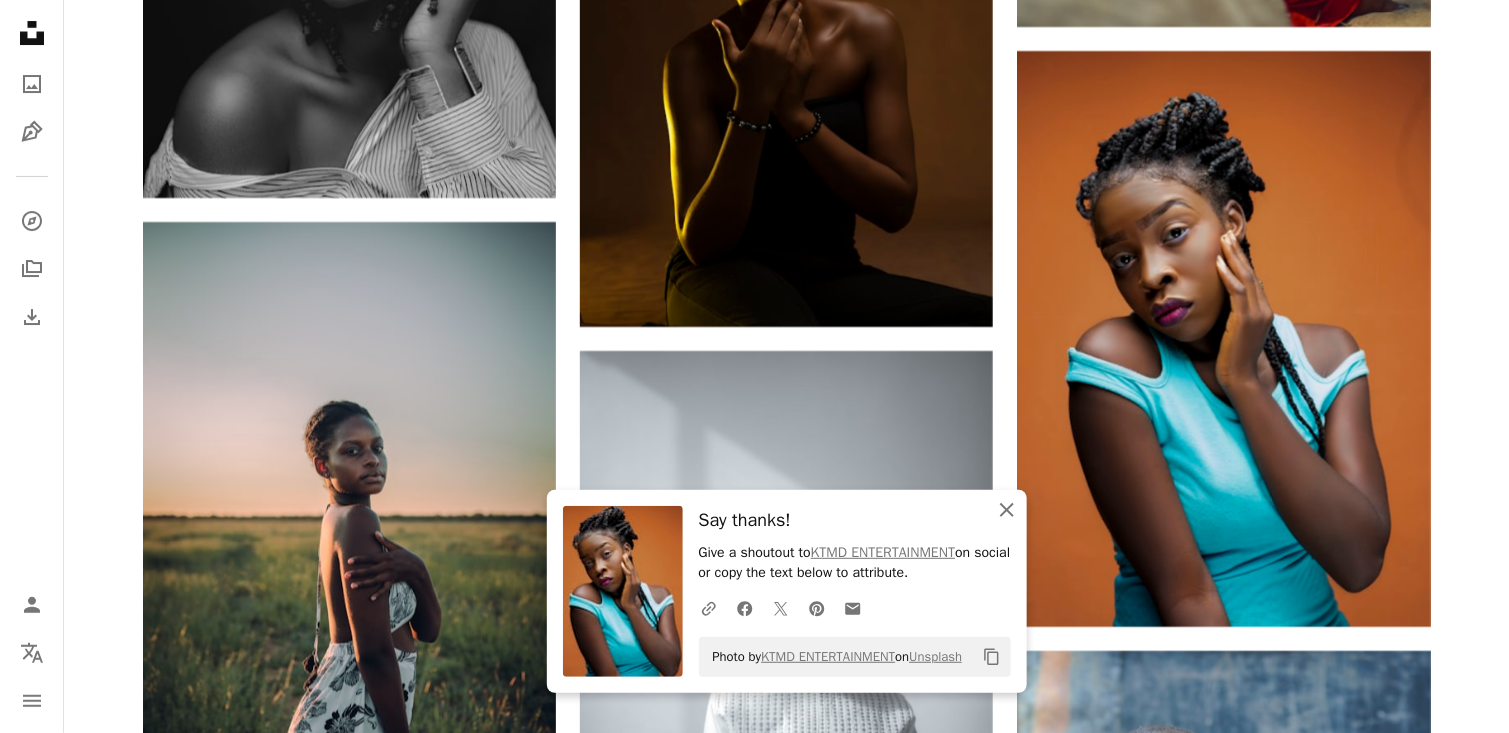 click on "An X shape" 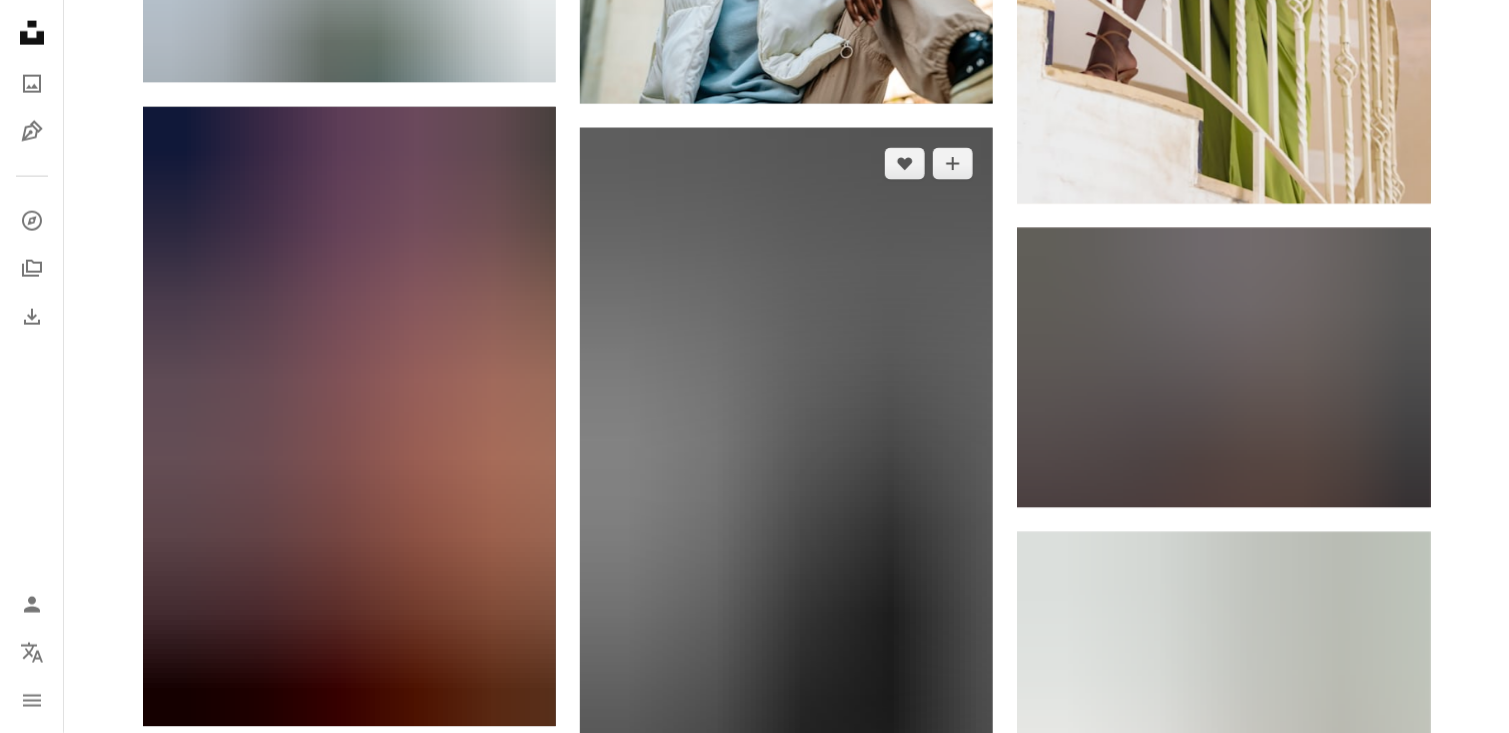 scroll, scrollTop: 38900, scrollLeft: 0, axis: vertical 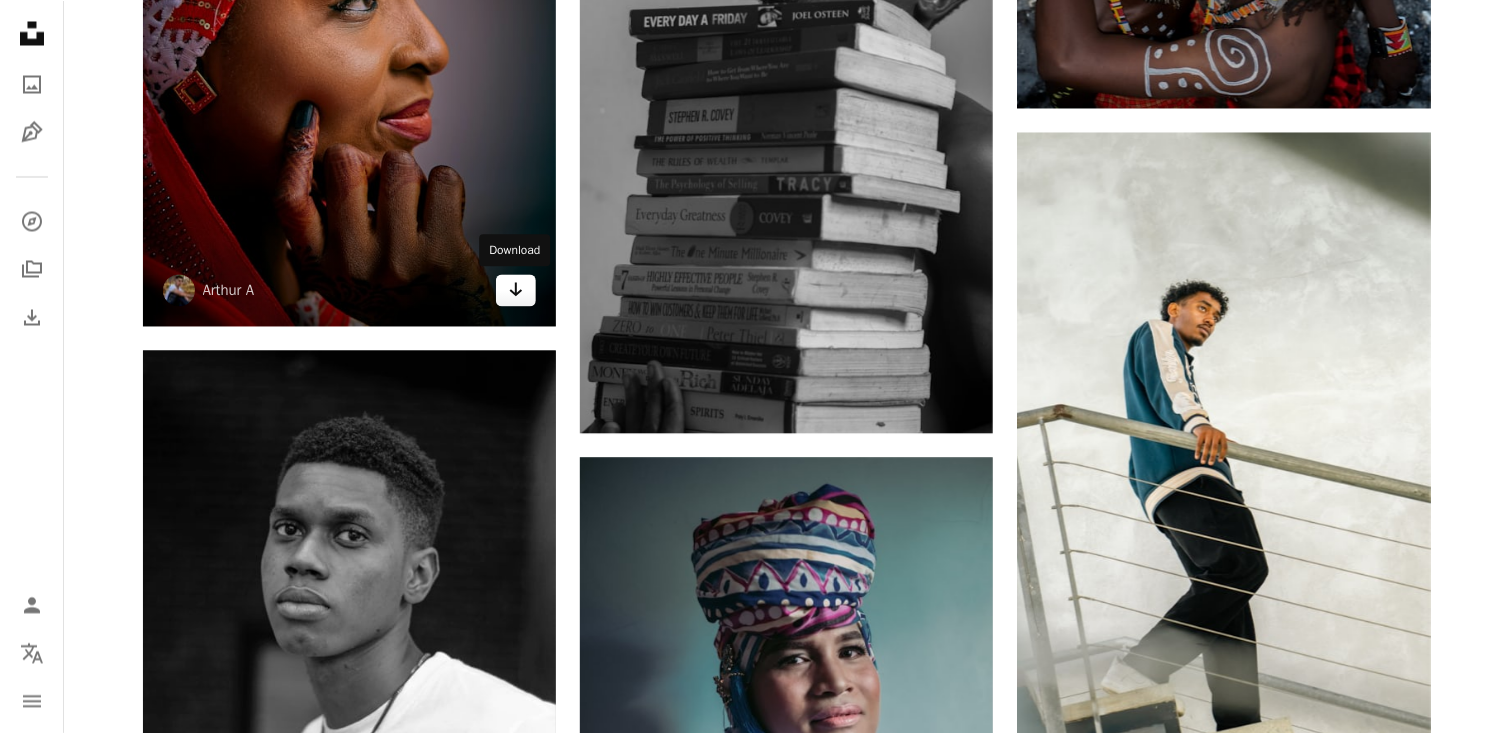 click 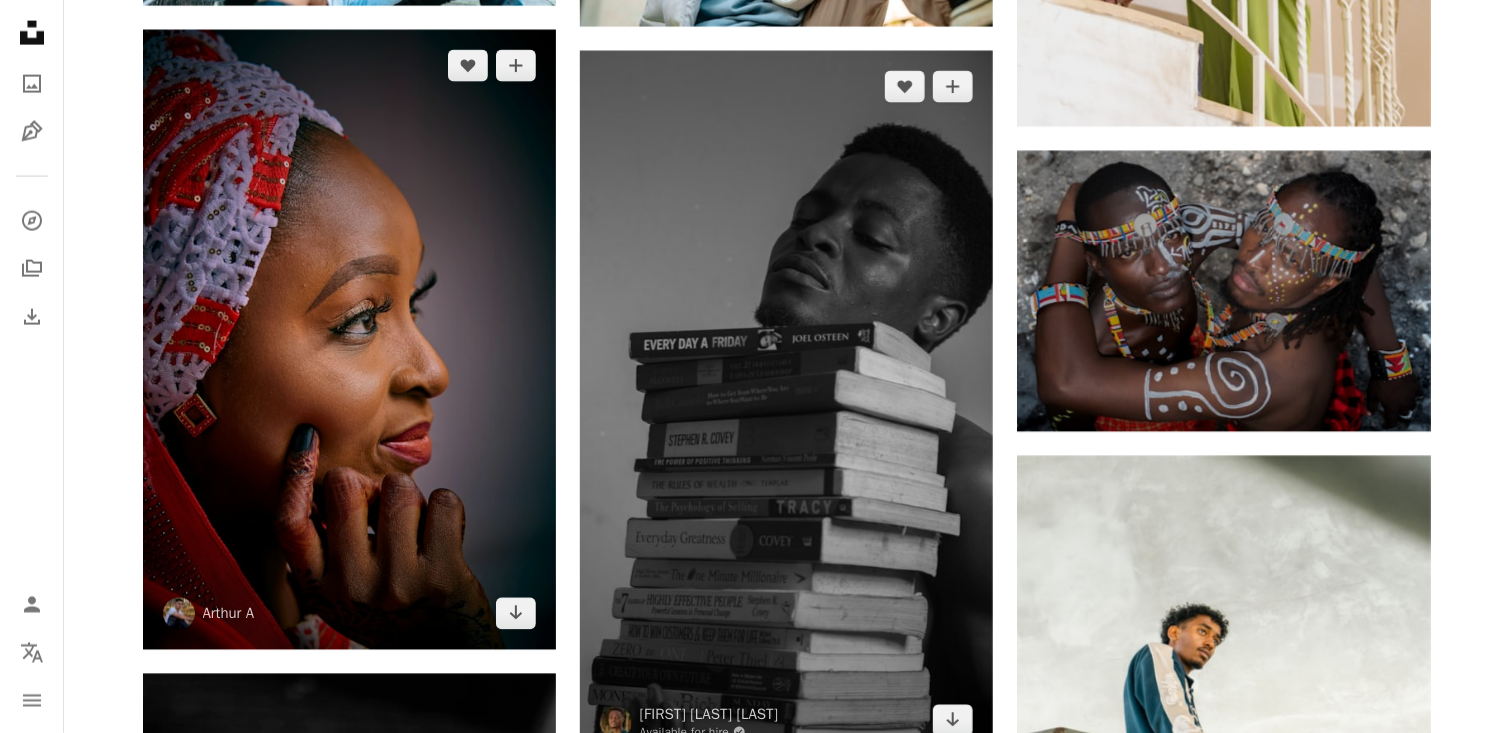 scroll, scrollTop: 38700, scrollLeft: 0, axis: vertical 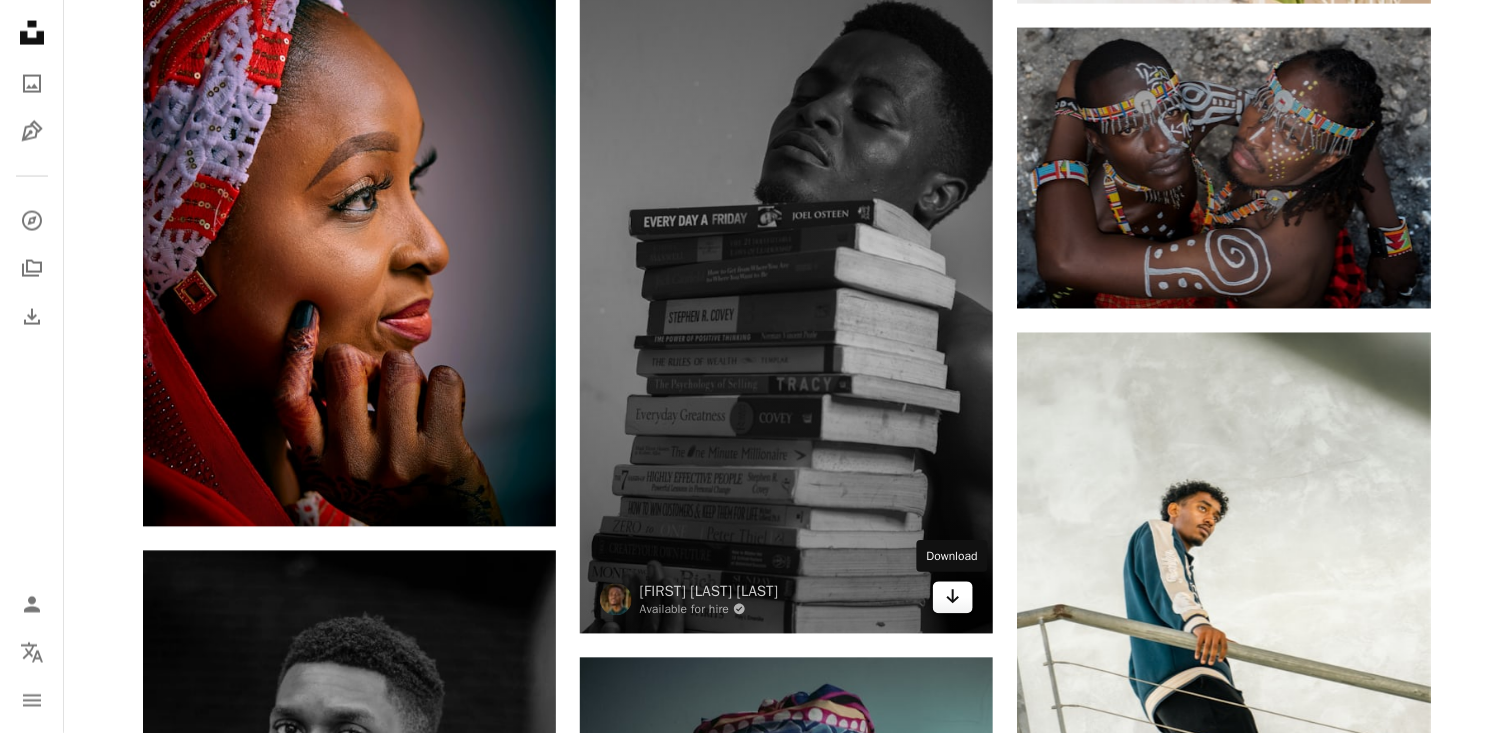 click on "Arrow pointing down" 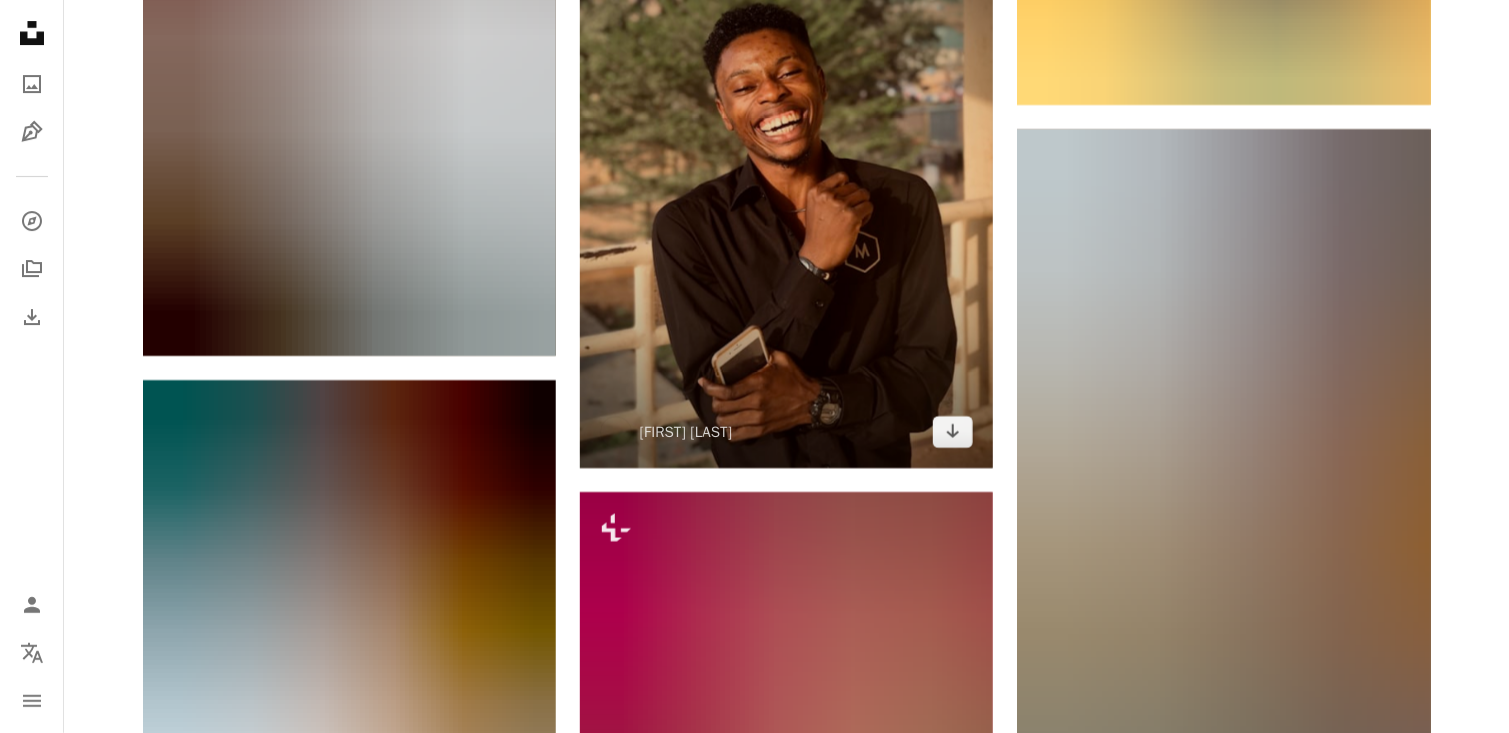scroll, scrollTop: 83327, scrollLeft: 0, axis: vertical 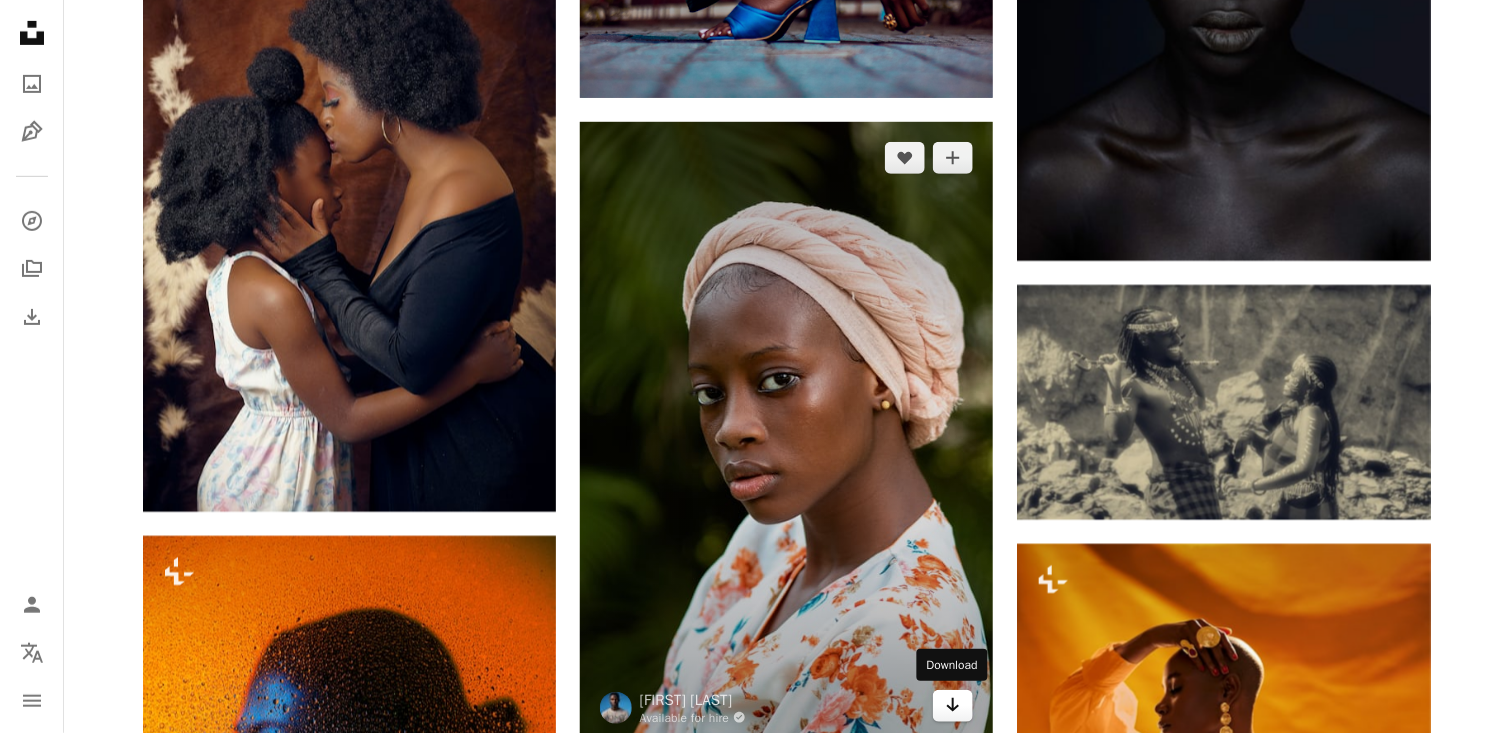 click on "Arrow pointing down" 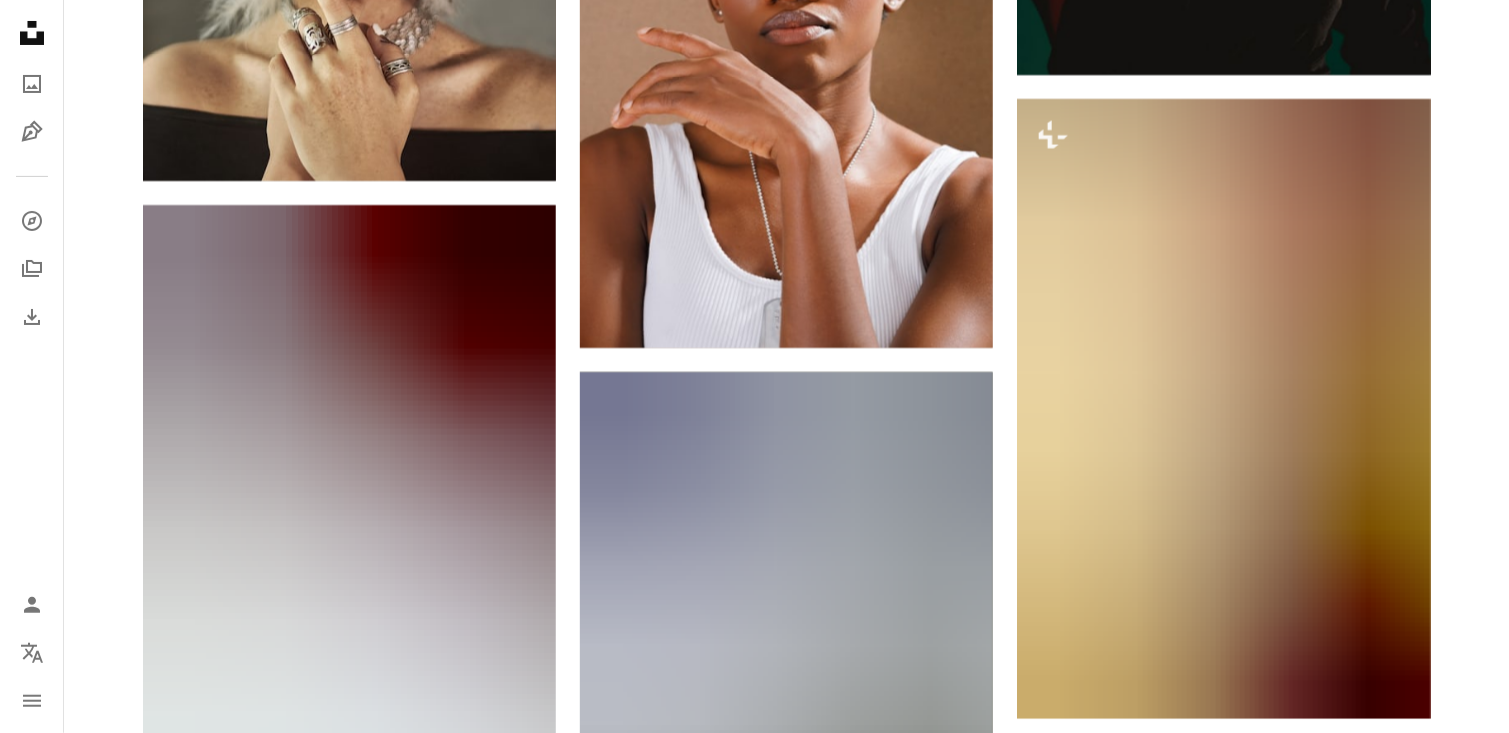 scroll, scrollTop: 89527, scrollLeft: 0, axis: vertical 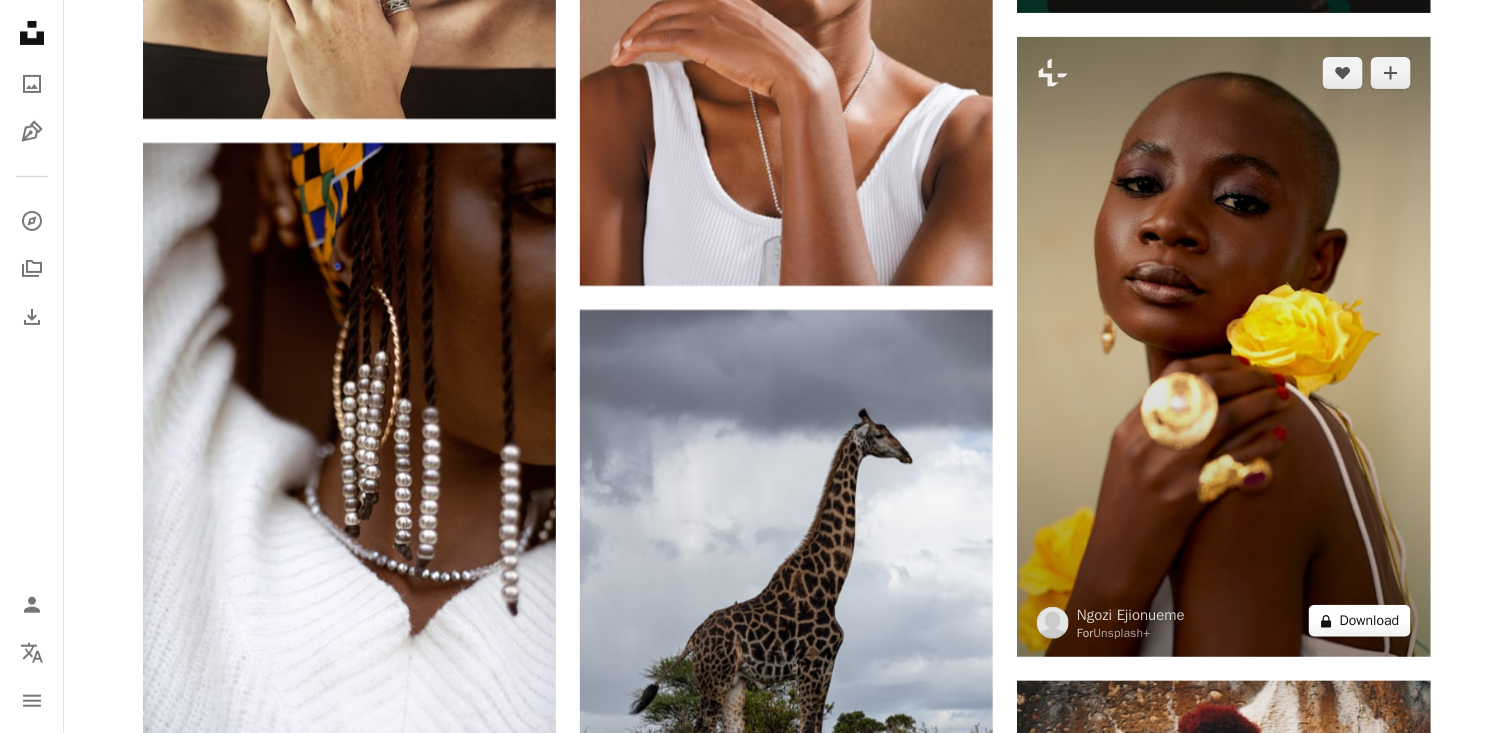click on "A lock Download" at bounding box center (1360, 621) 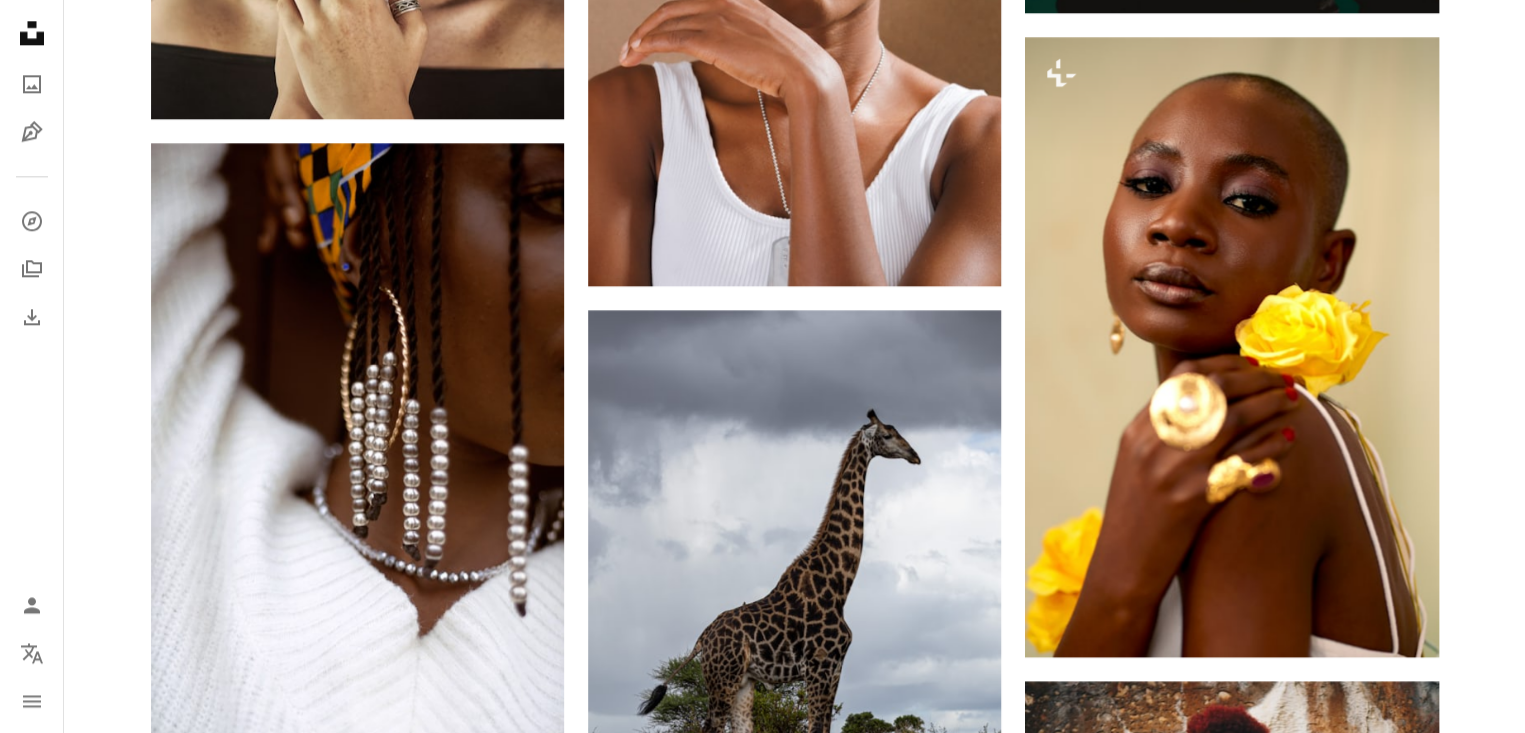 click on "An X shape Premium, ready to use images. Get unlimited access. A plus sign Members-only content added monthly A plus sign Unlimited royalty-free downloads A plus sign Illustrations  New A plus sign Enhanced legal protections yearly 66%  off monthly $12   $4 USD per month * Get  Unsplash+ * When paid annually, billed upfront  $48 Taxes where applicable. Renews automatically. Cancel anytime." at bounding box center (762, 3156) 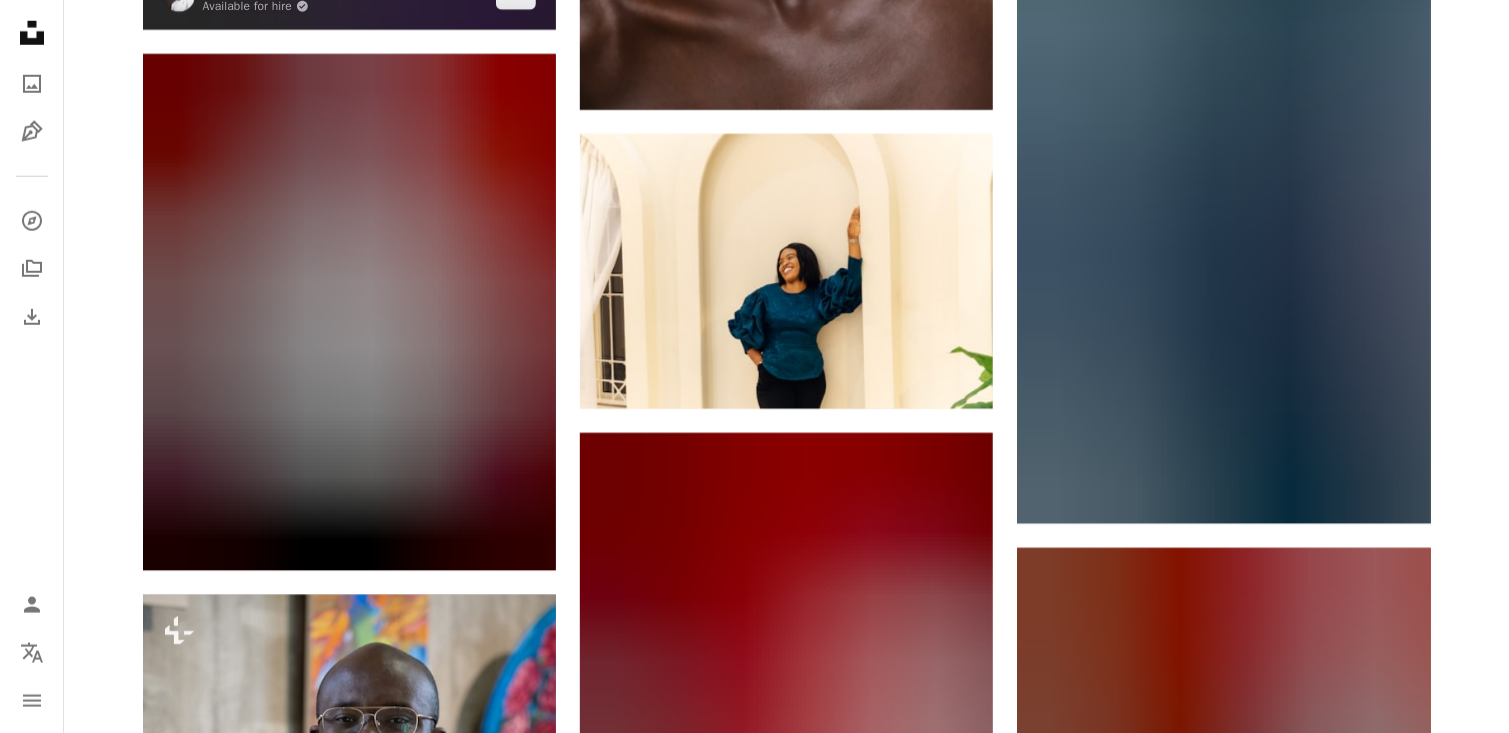 scroll, scrollTop: 98625, scrollLeft: 0, axis: vertical 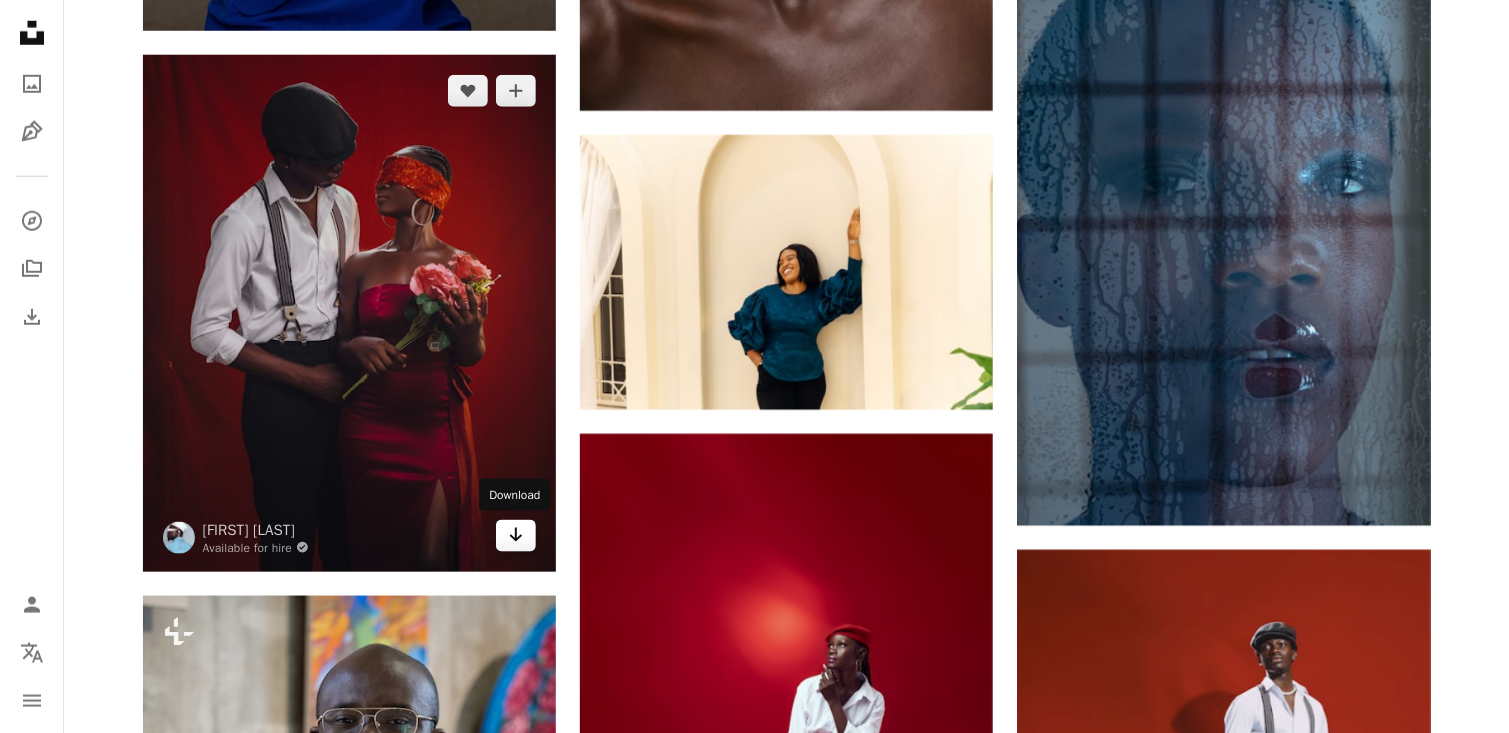 click on "Arrow pointing down" at bounding box center [516, 536] 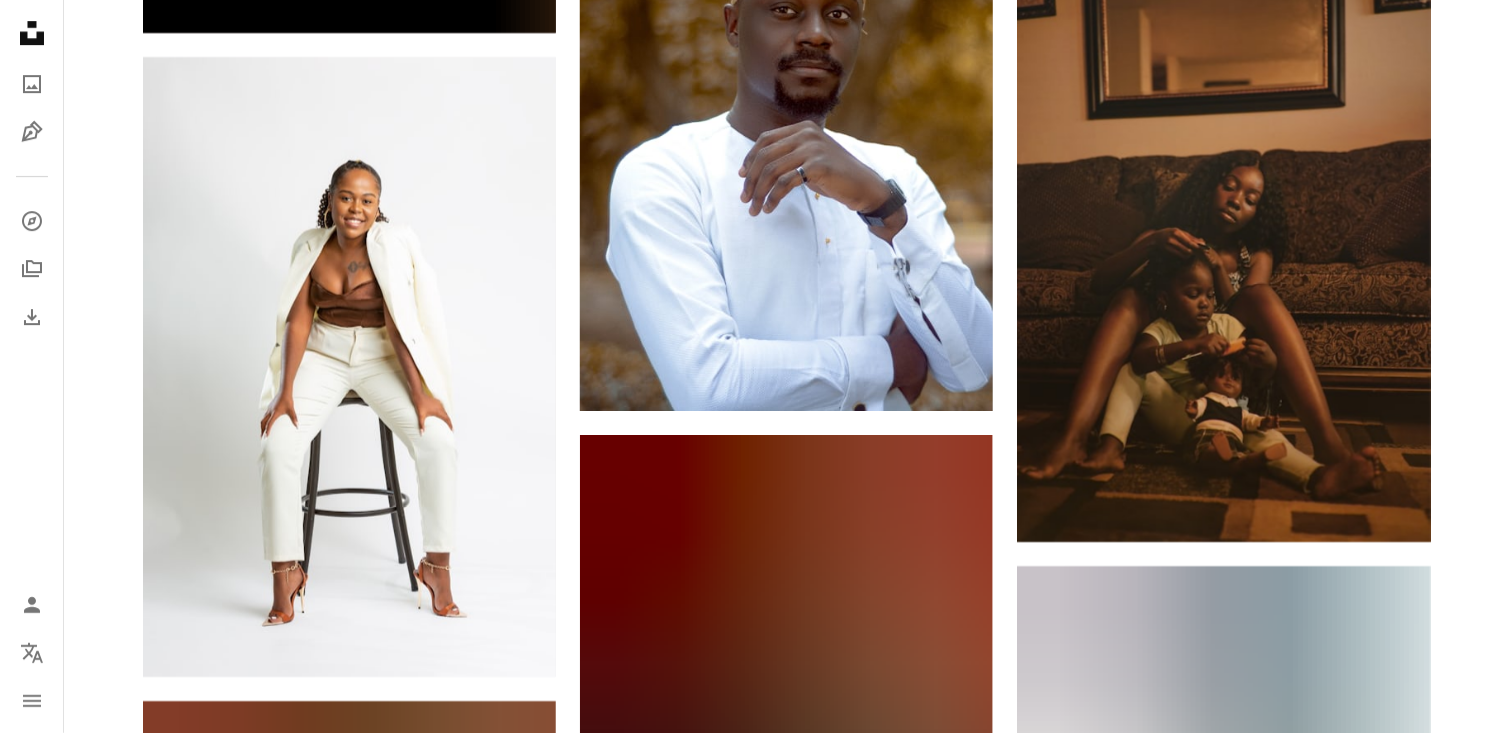 scroll, scrollTop: 100625, scrollLeft: 0, axis: vertical 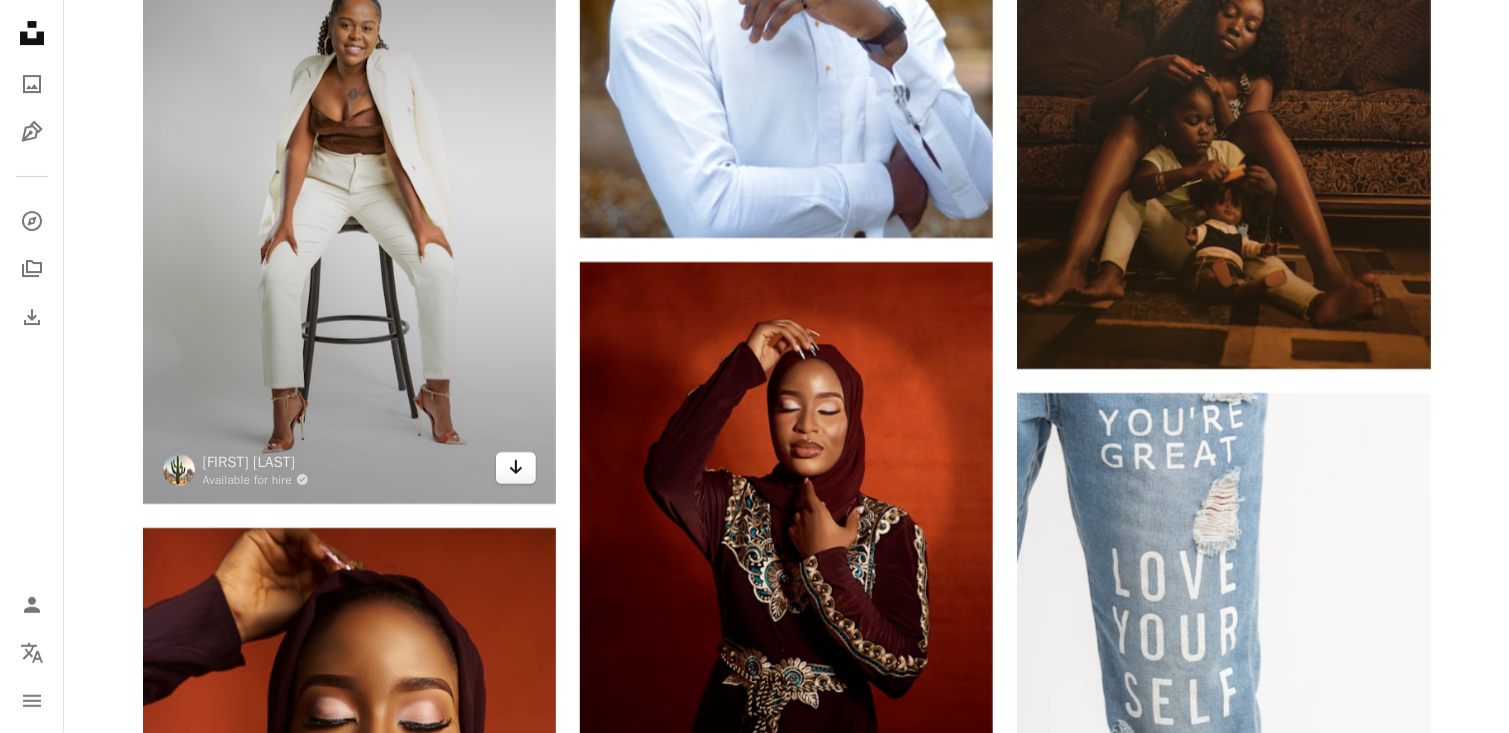 click on "Arrow pointing down" 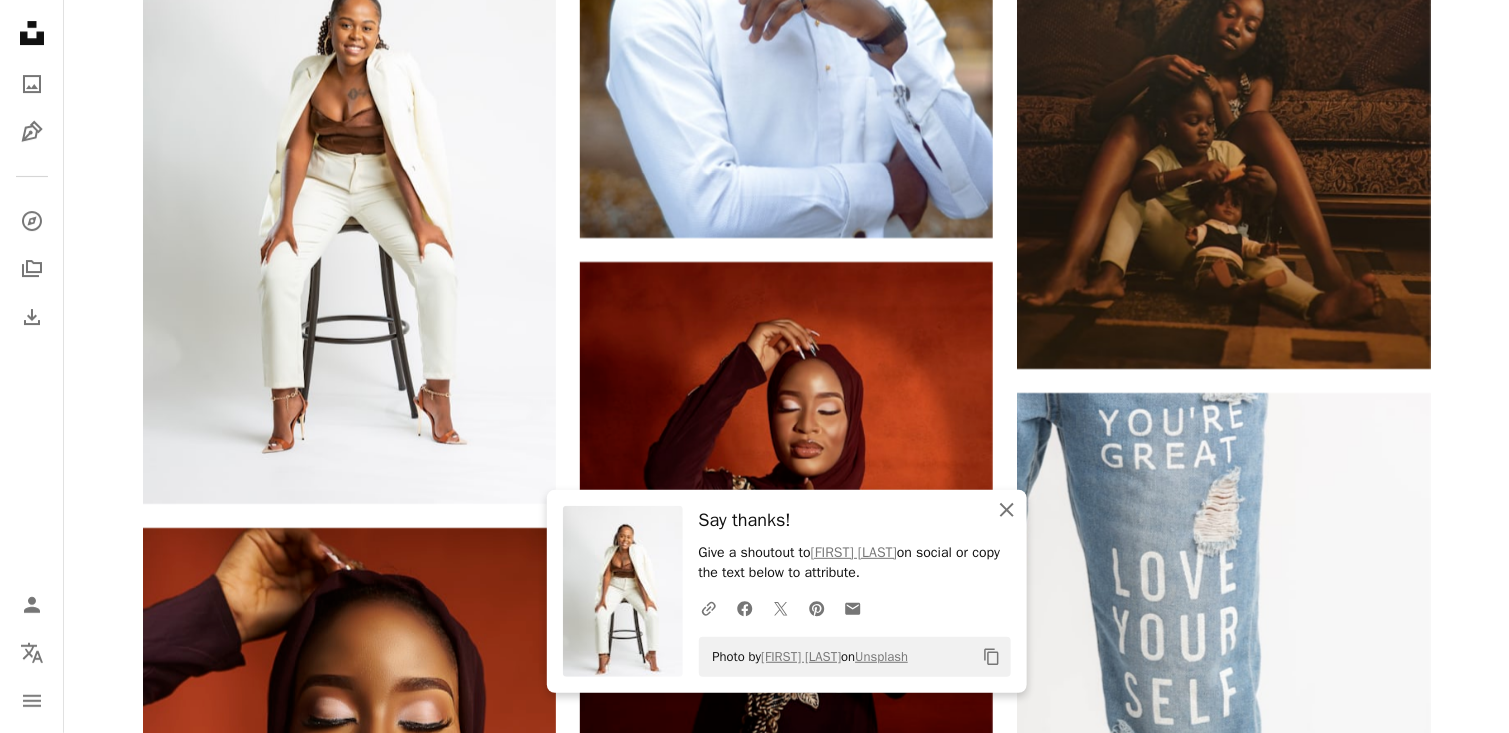 drag, startPoint x: 1009, startPoint y: 505, endPoint x: 1002, endPoint y: 494, distance: 13.038404 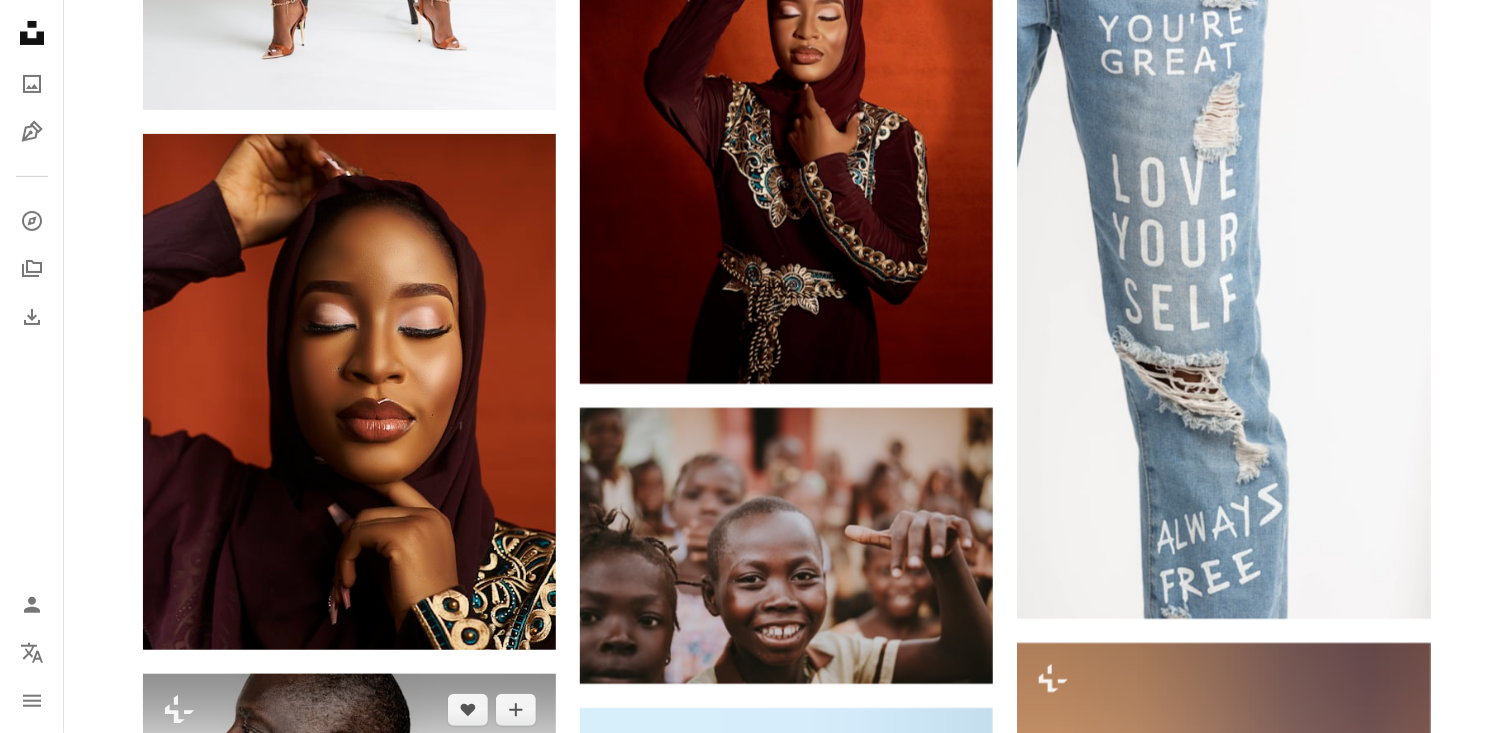 scroll, scrollTop: 101125, scrollLeft: 0, axis: vertical 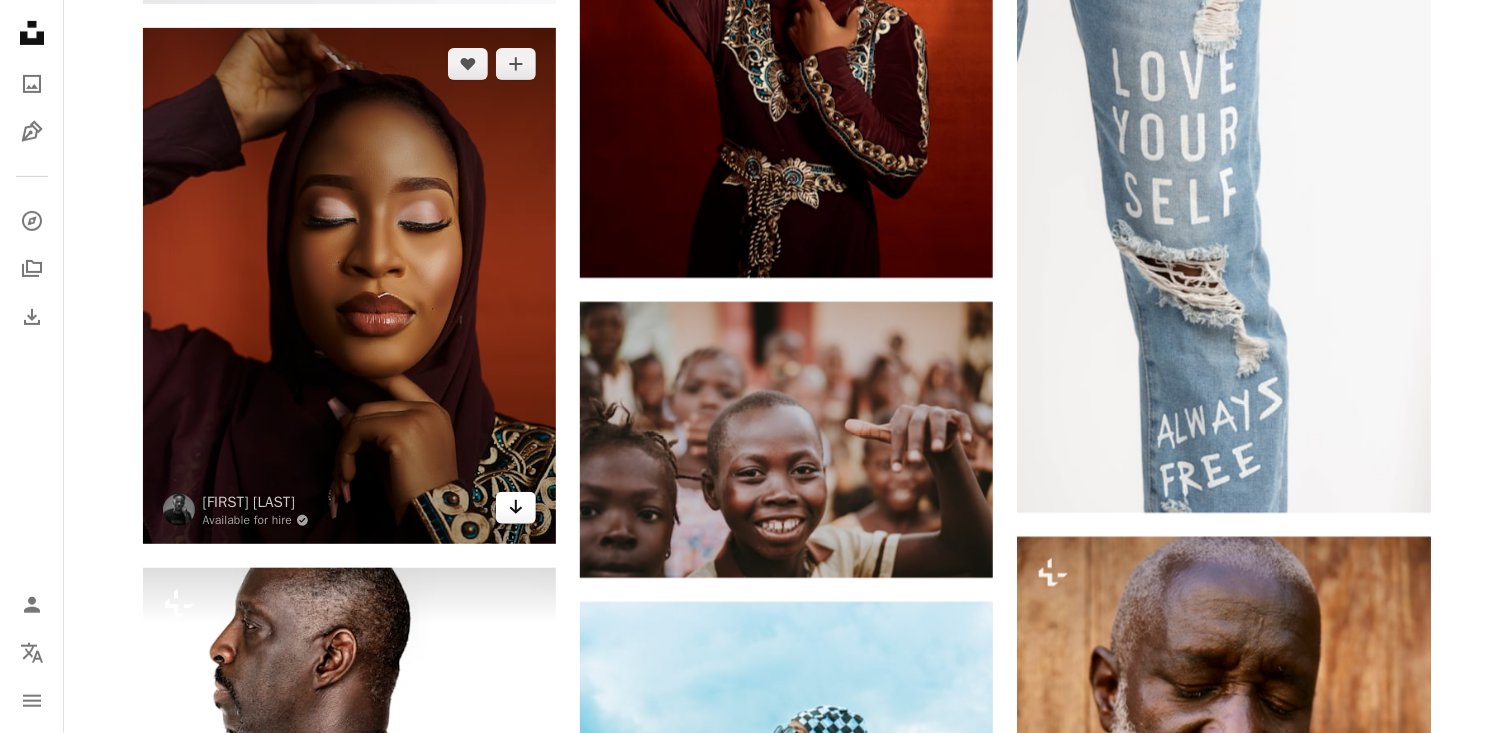 click on "Arrow pointing down" 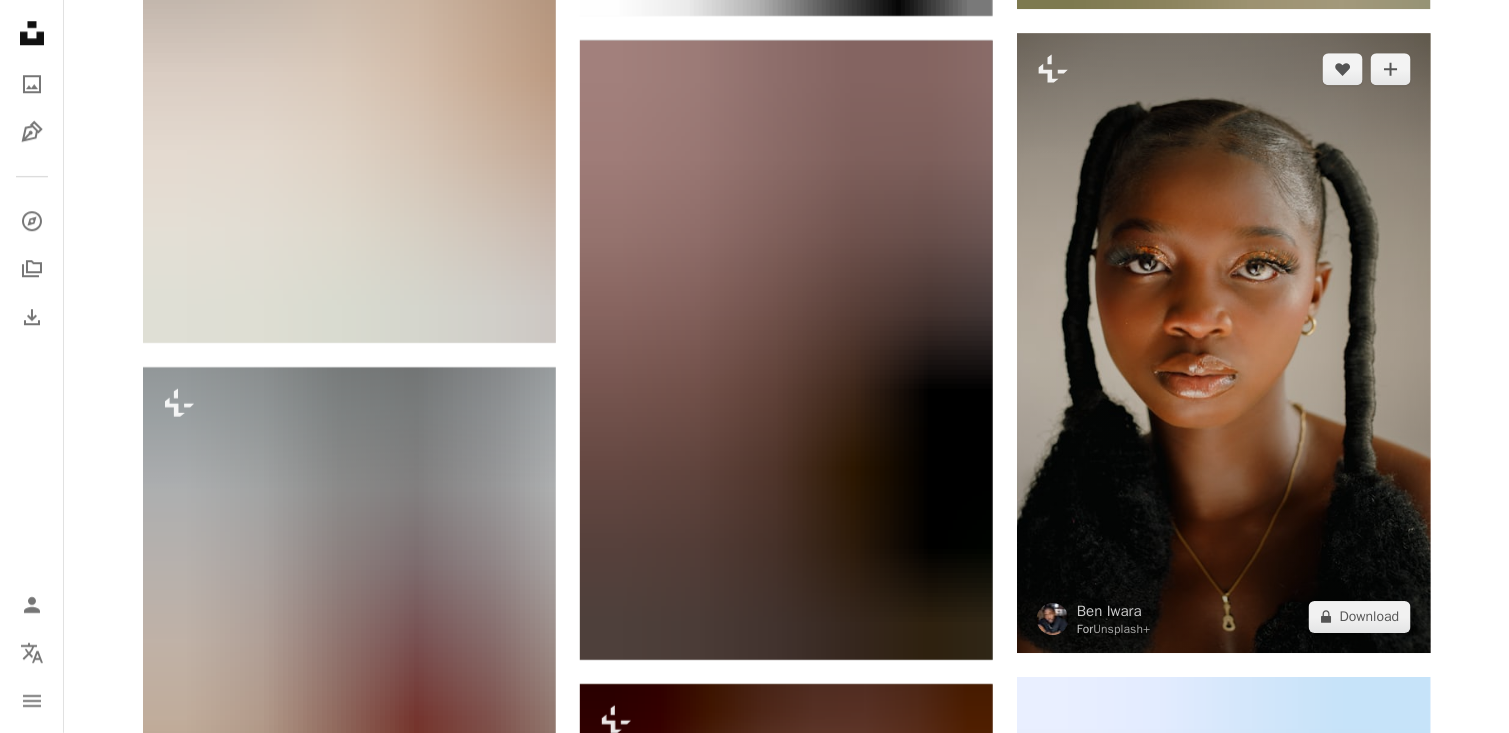 scroll, scrollTop: 103025, scrollLeft: 0, axis: vertical 